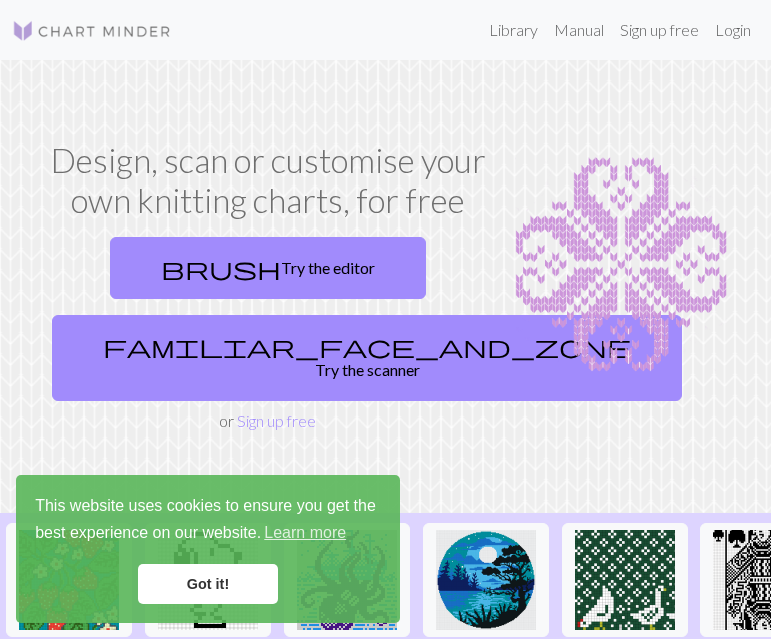 scroll, scrollTop: 0, scrollLeft: 0, axis: both 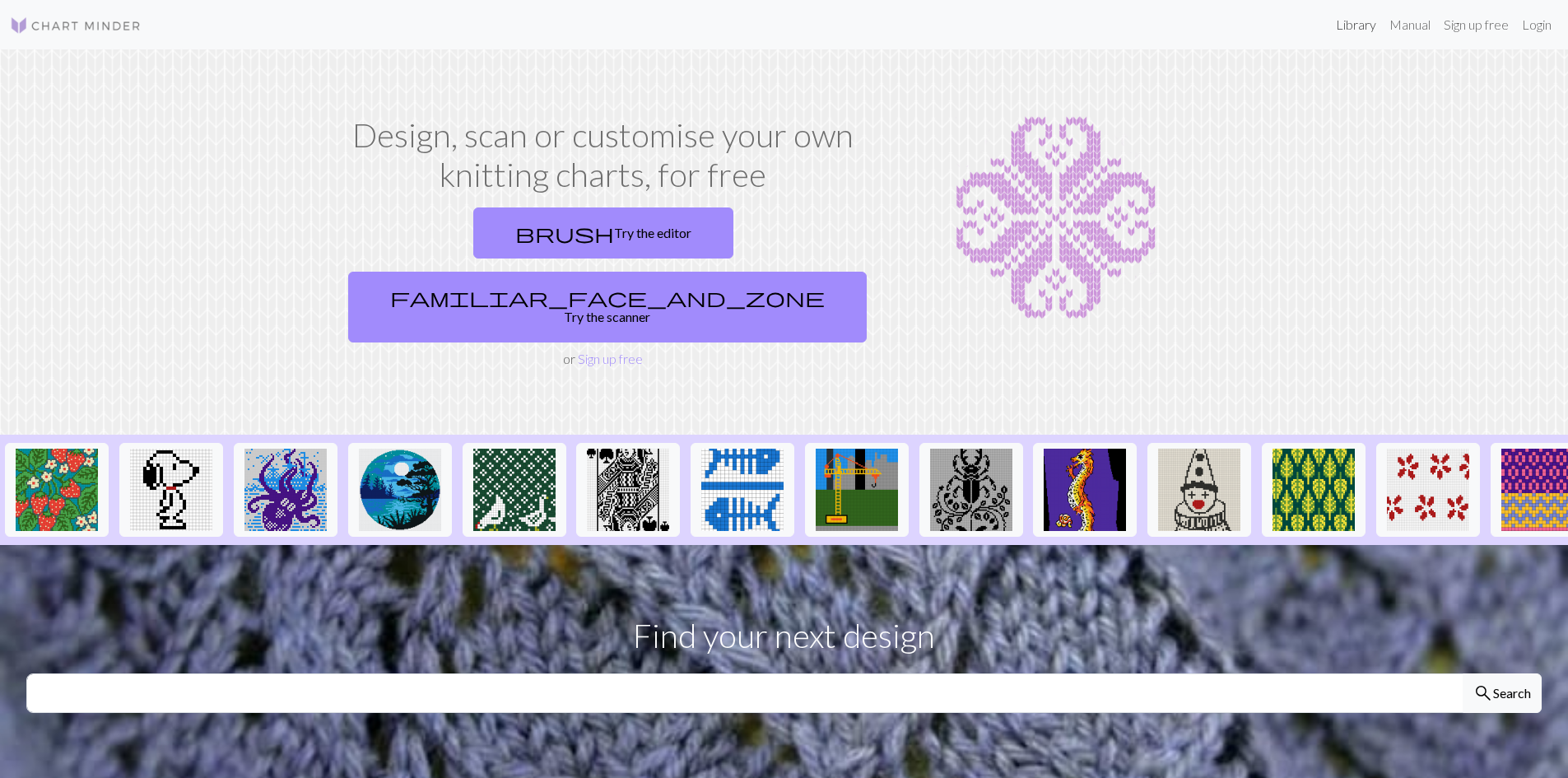 click on "Library" at bounding box center [1356, 25] 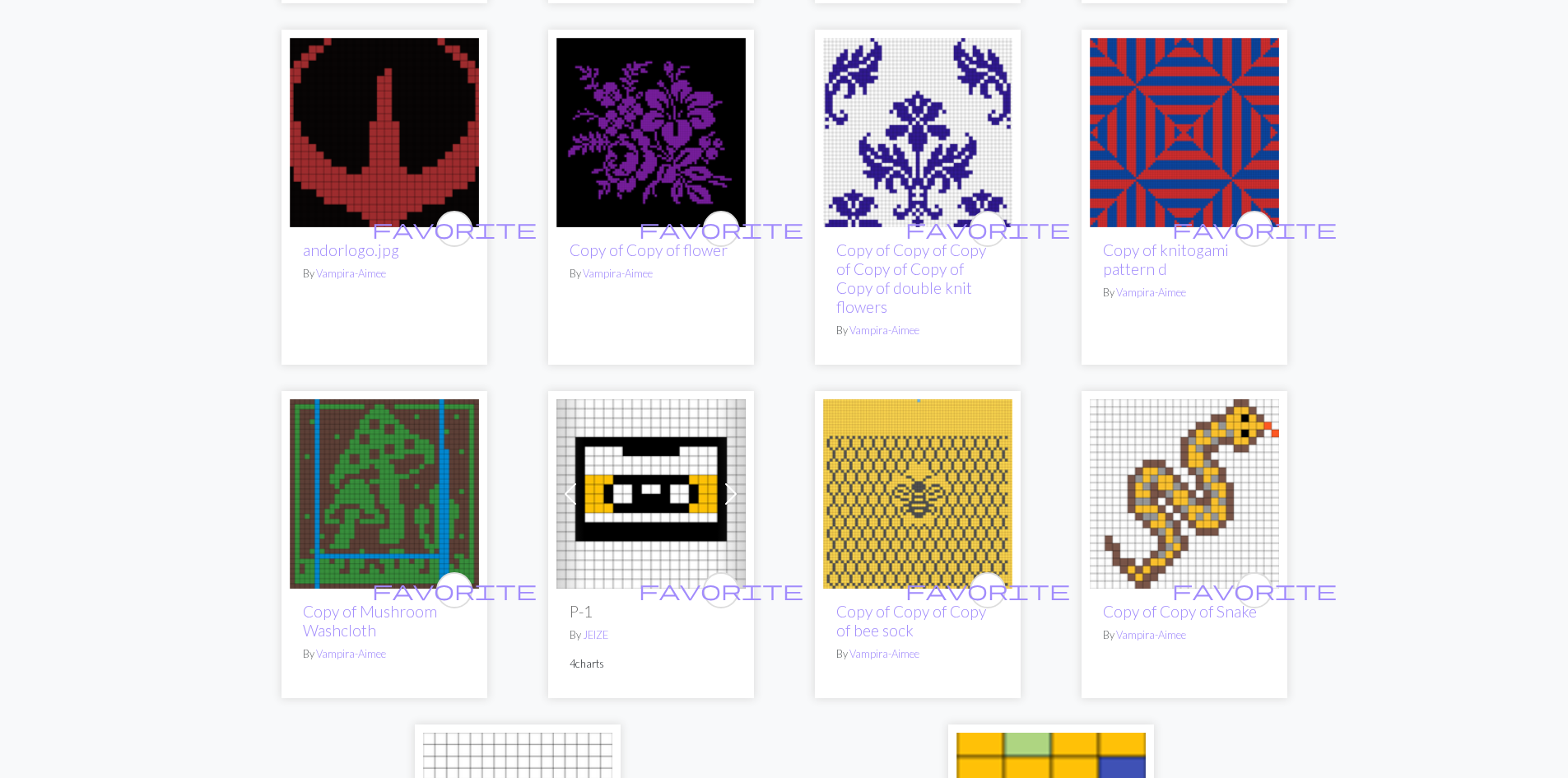 scroll, scrollTop: 4034, scrollLeft: 0, axis: vertical 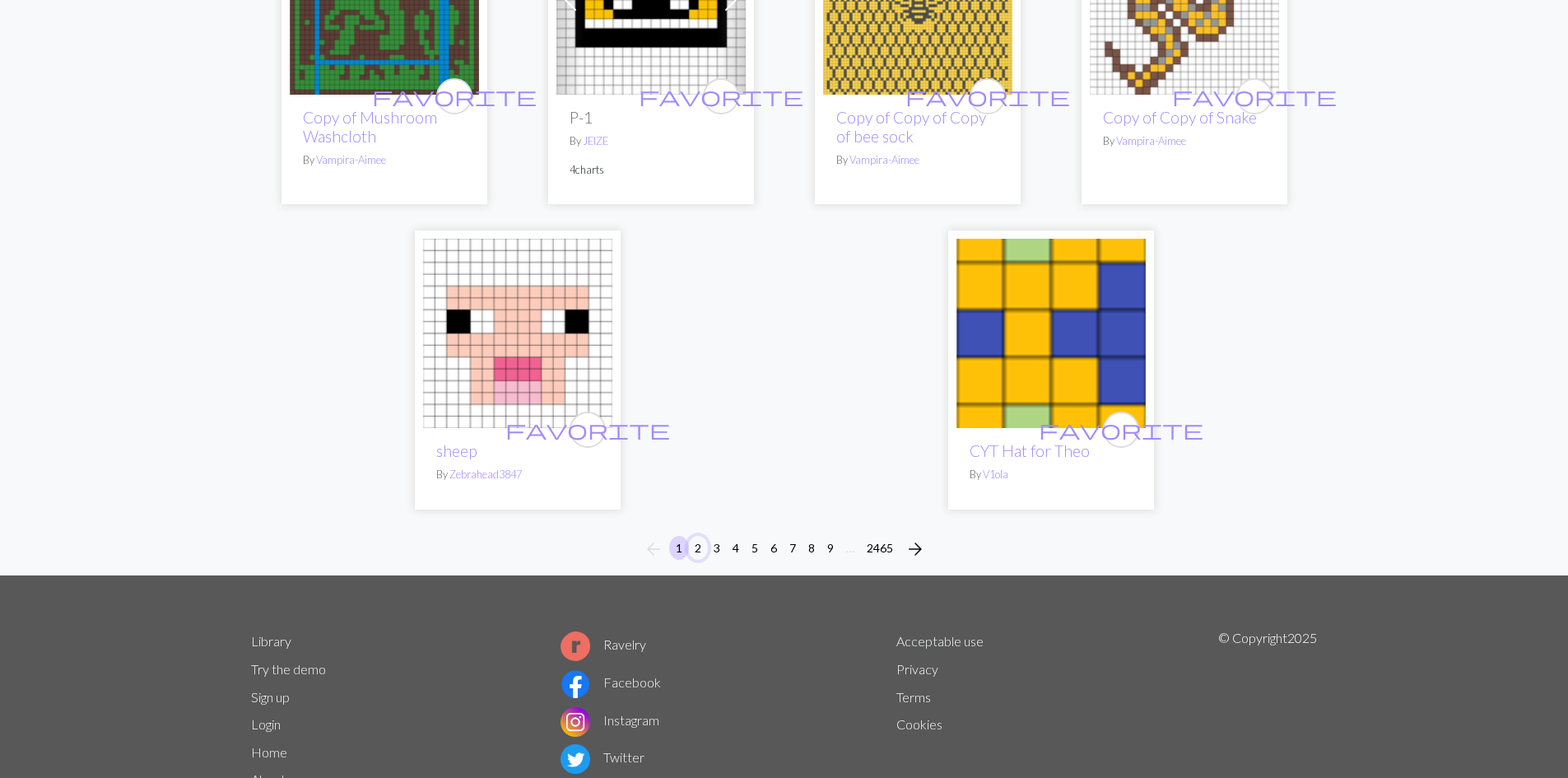 click on "2" at bounding box center (698, 547) 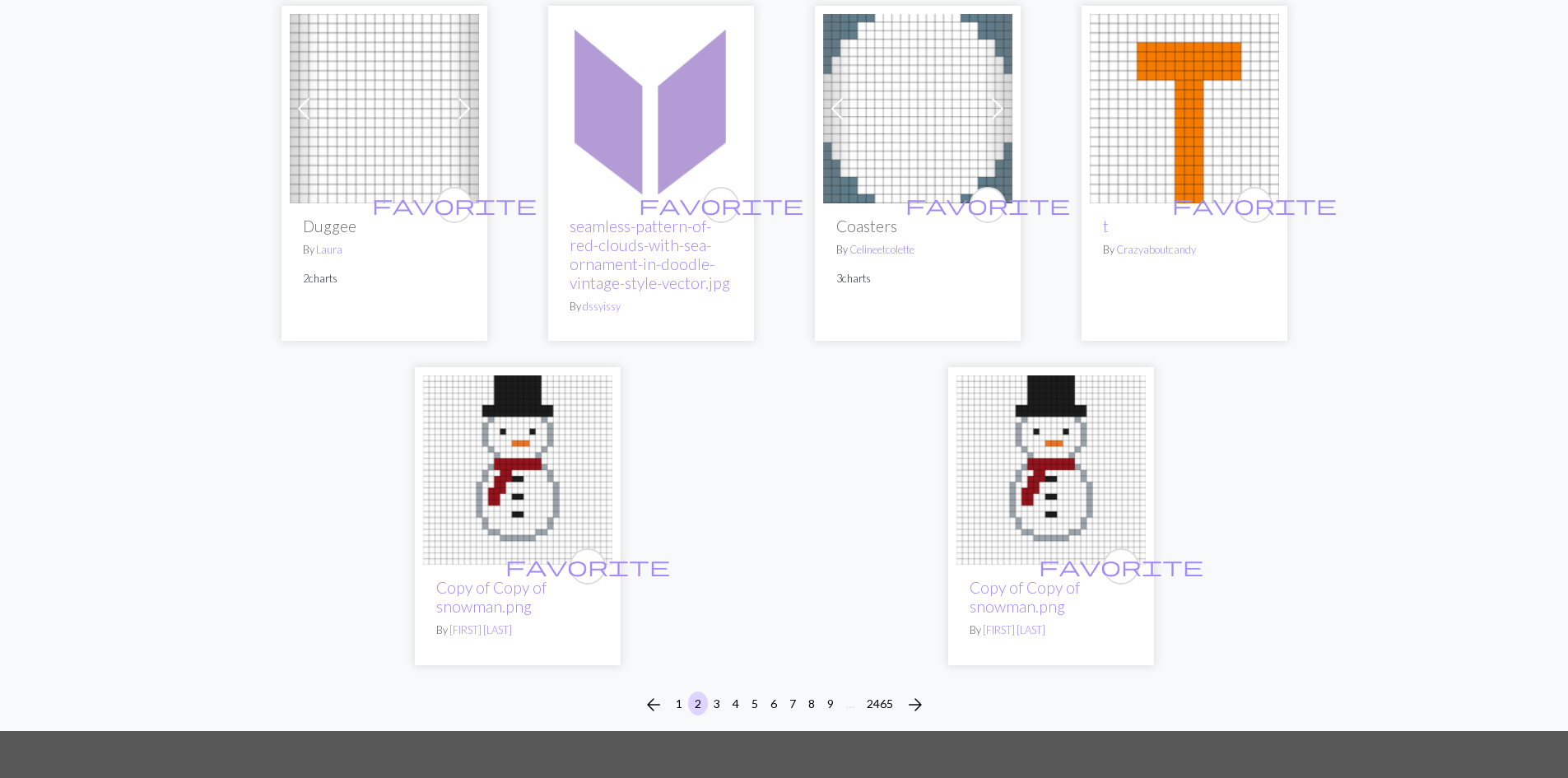 scroll, scrollTop: 4034, scrollLeft: 0, axis: vertical 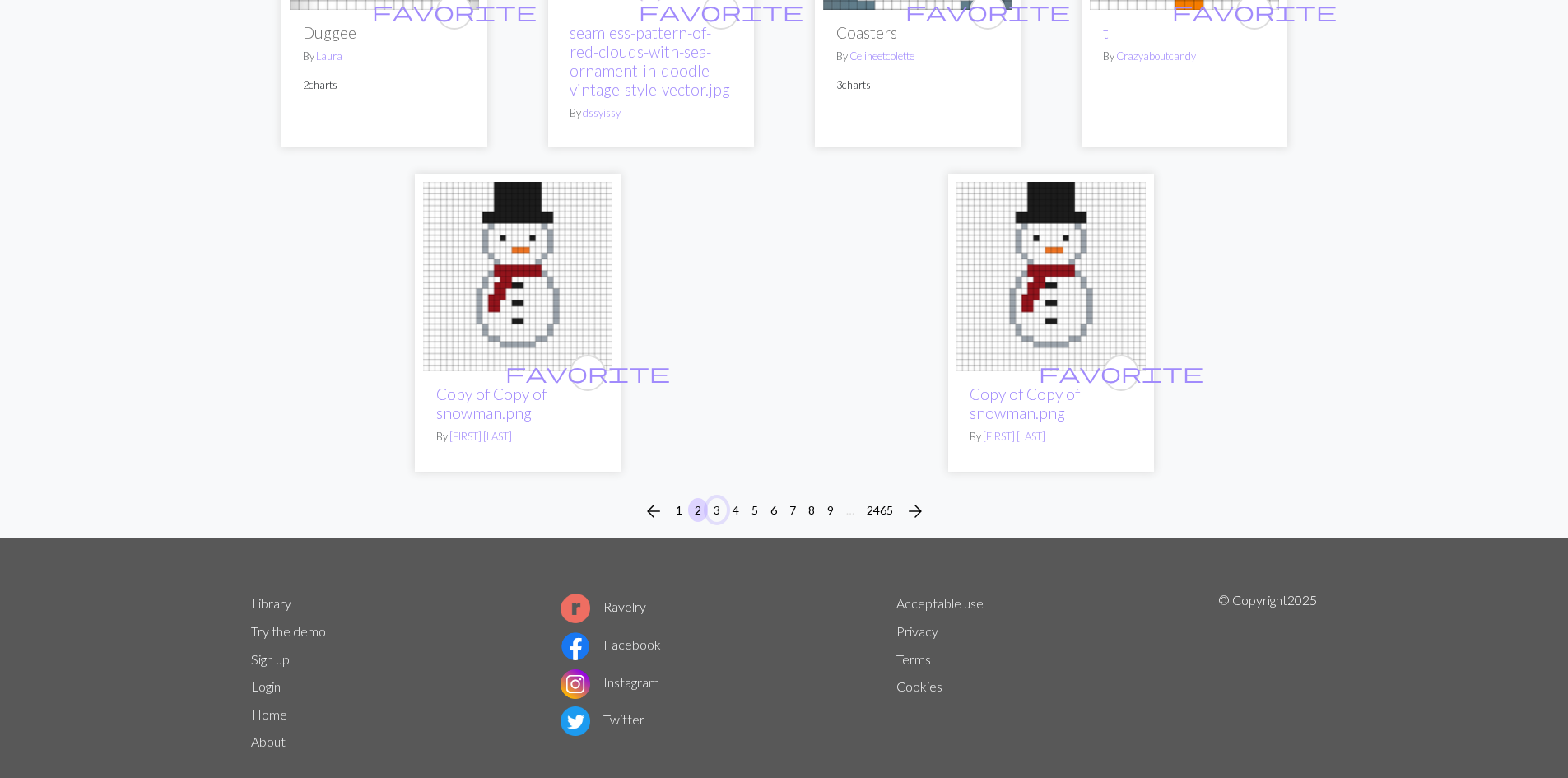 click on "3" at bounding box center (717, 510) 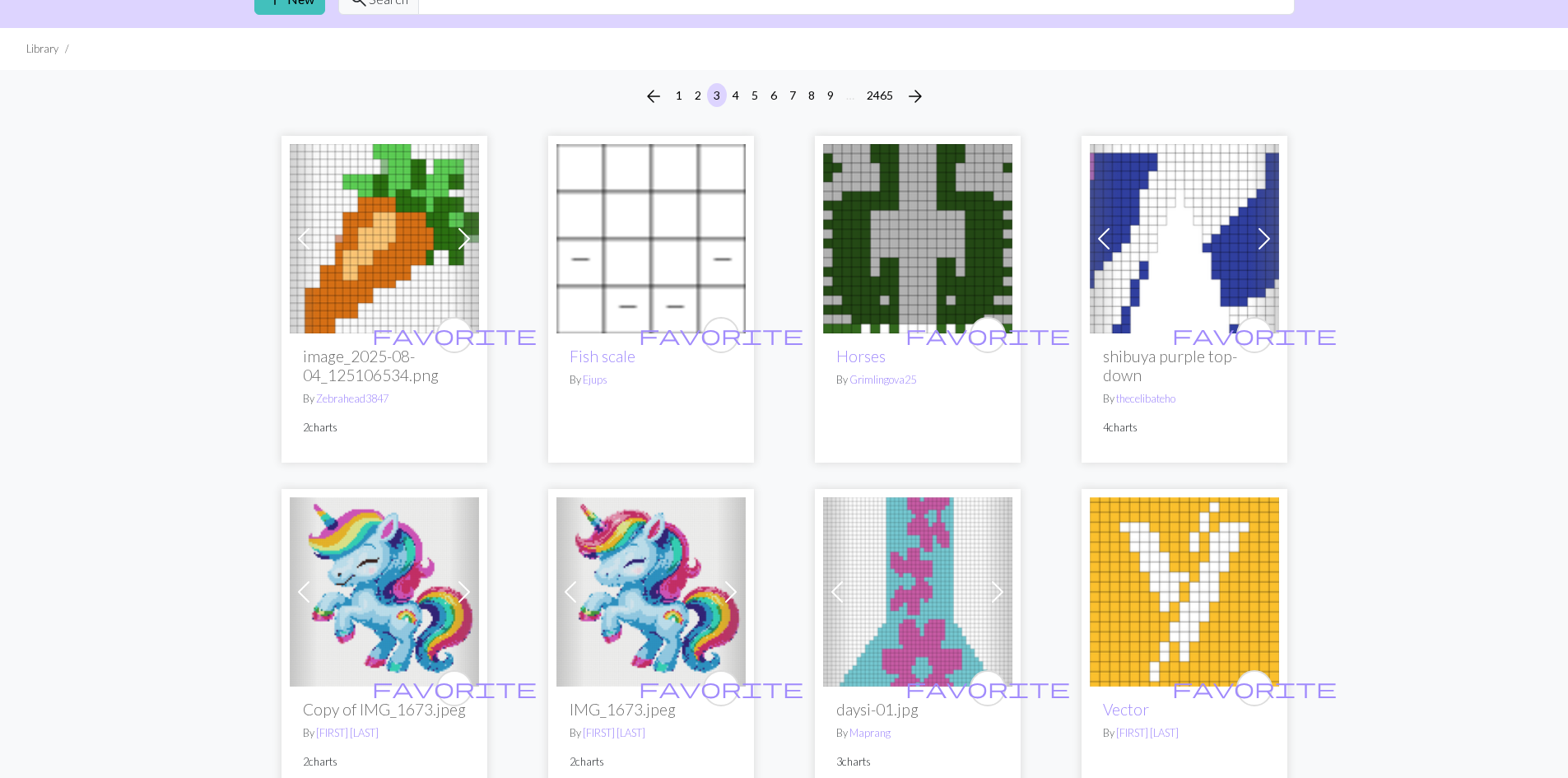 scroll, scrollTop: 0, scrollLeft: 0, axis: both 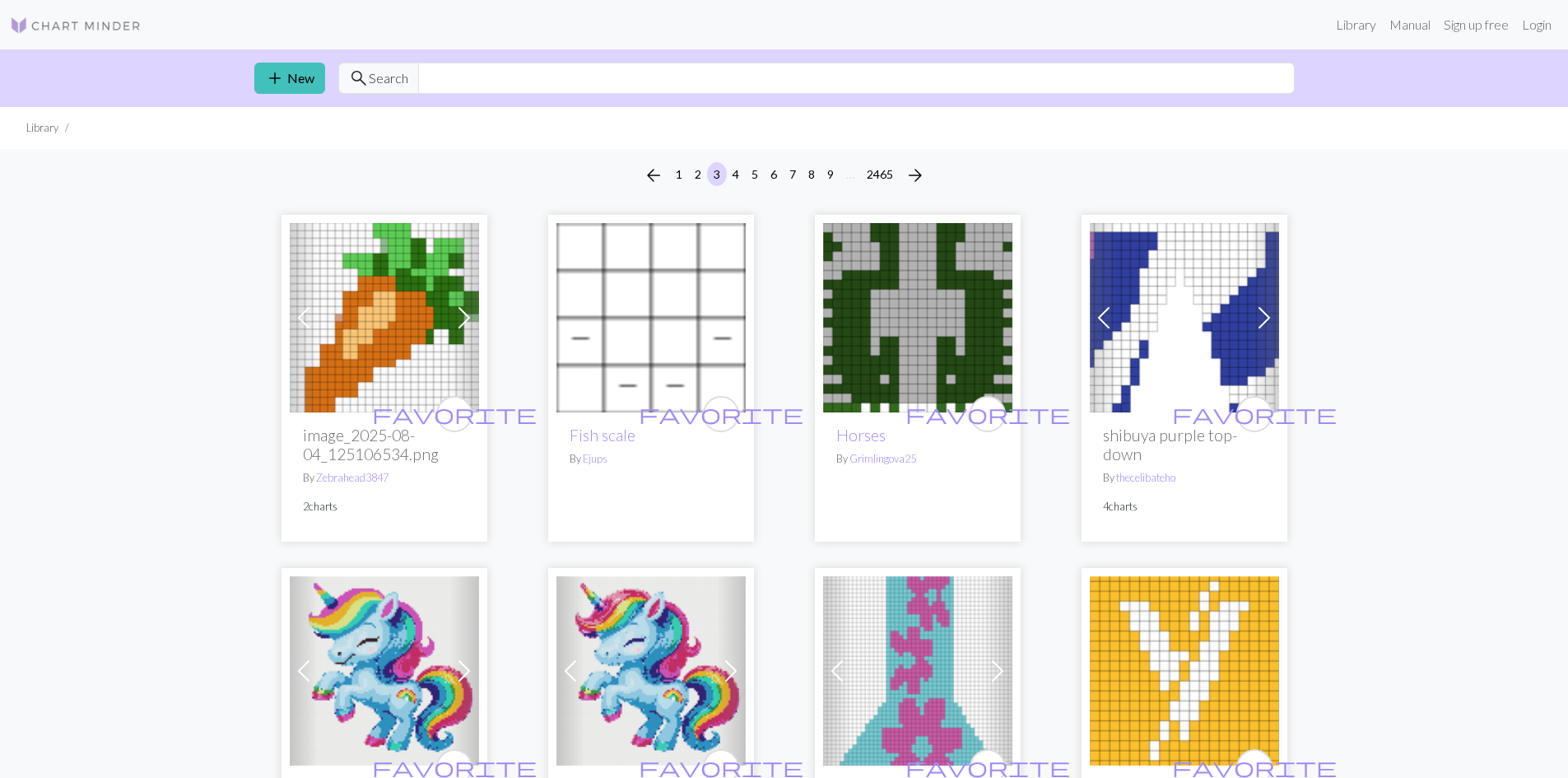 click on "search" at bounding box center (359, 78) 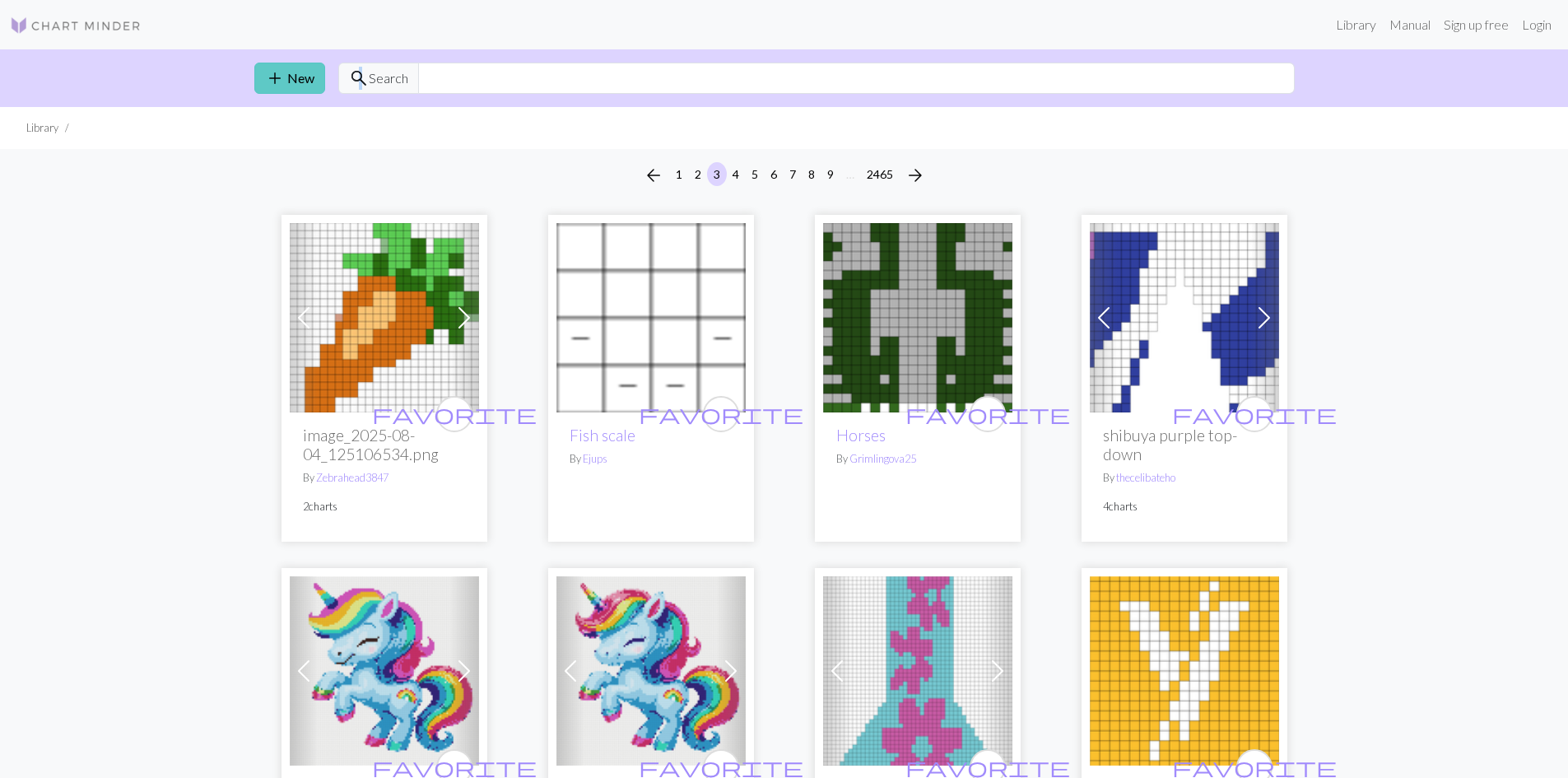 click on "add" at bounding box center (275, 78) 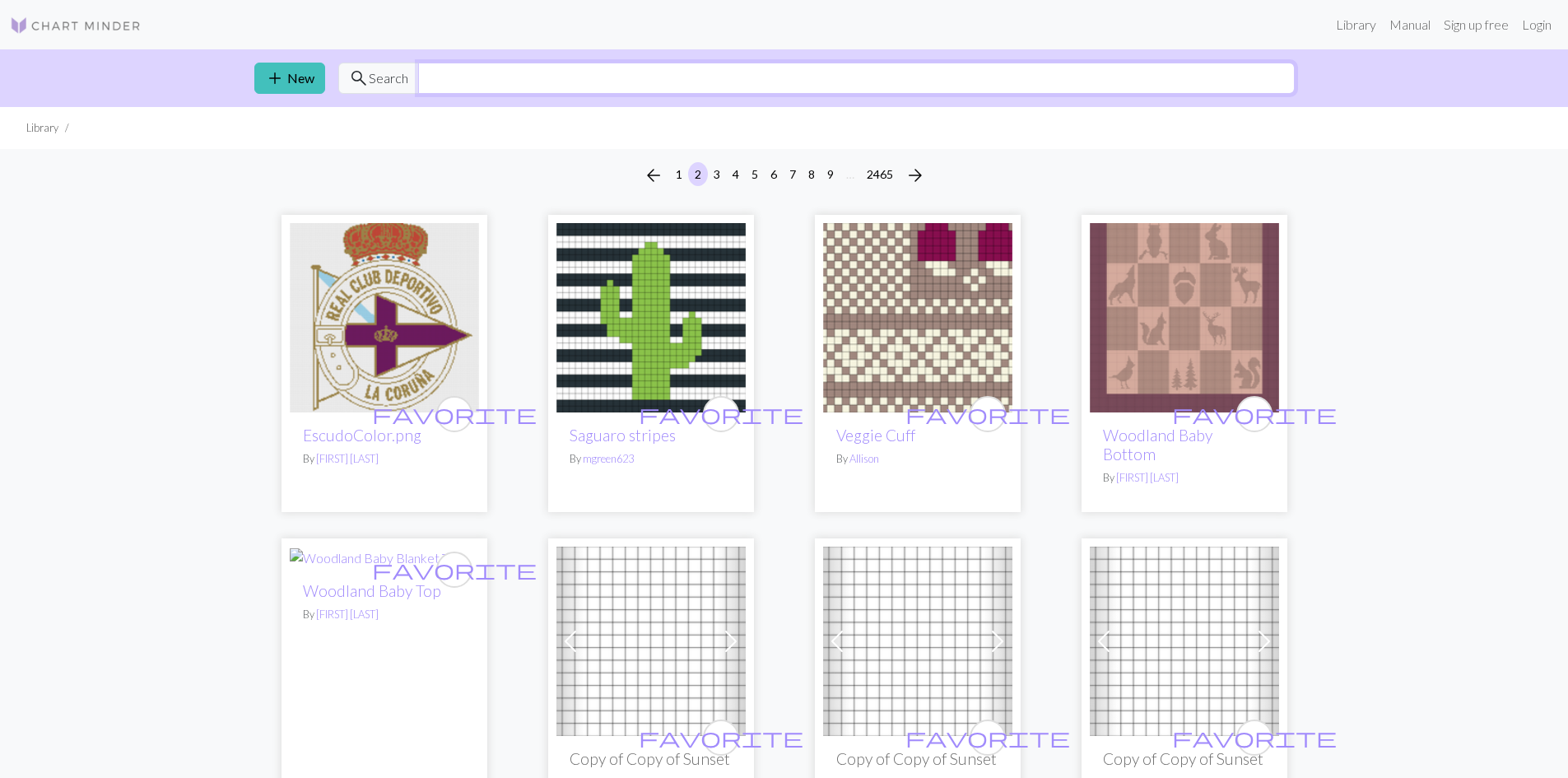 click at bounding box center [856, 78] 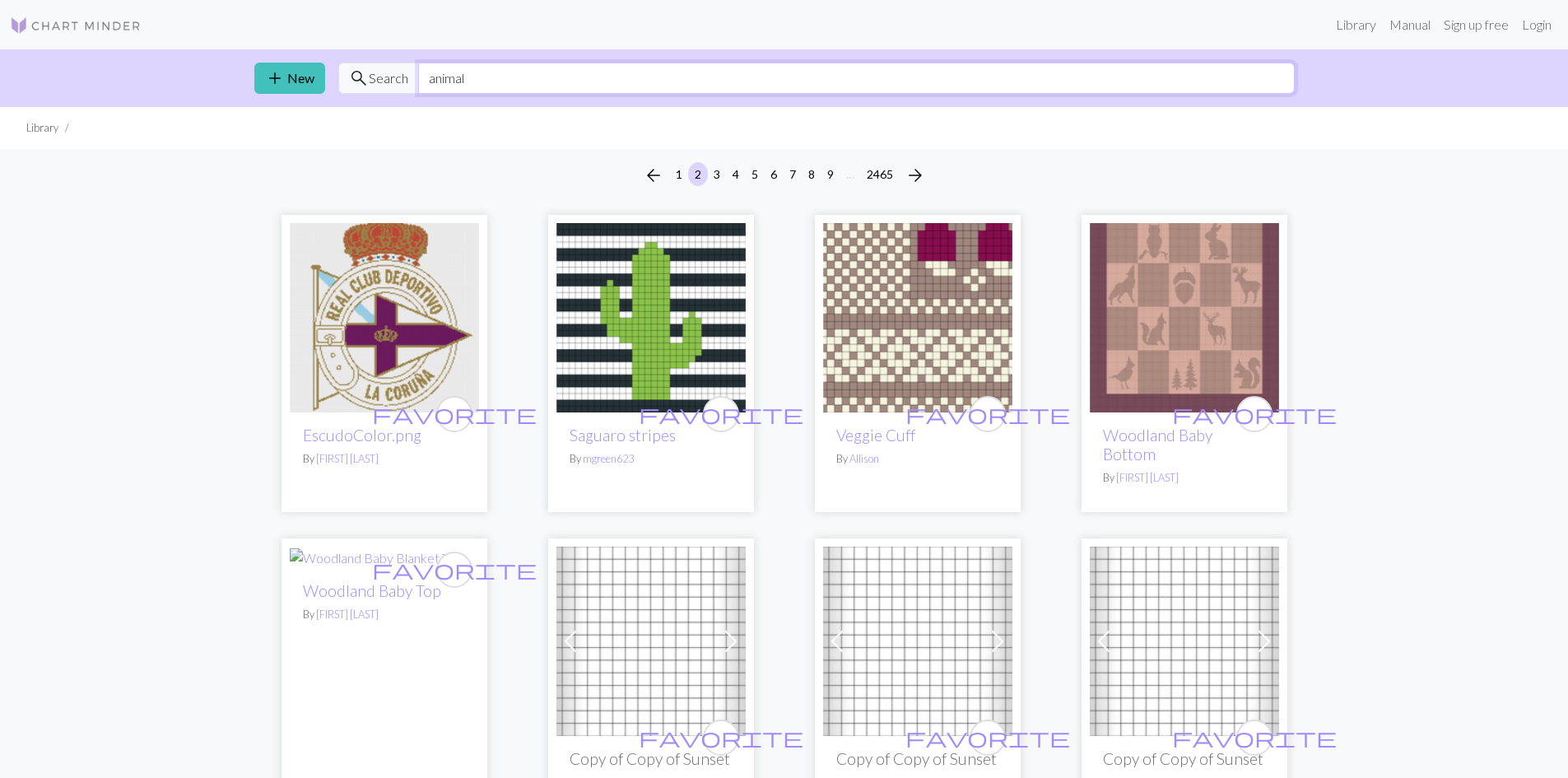 type on "animal" 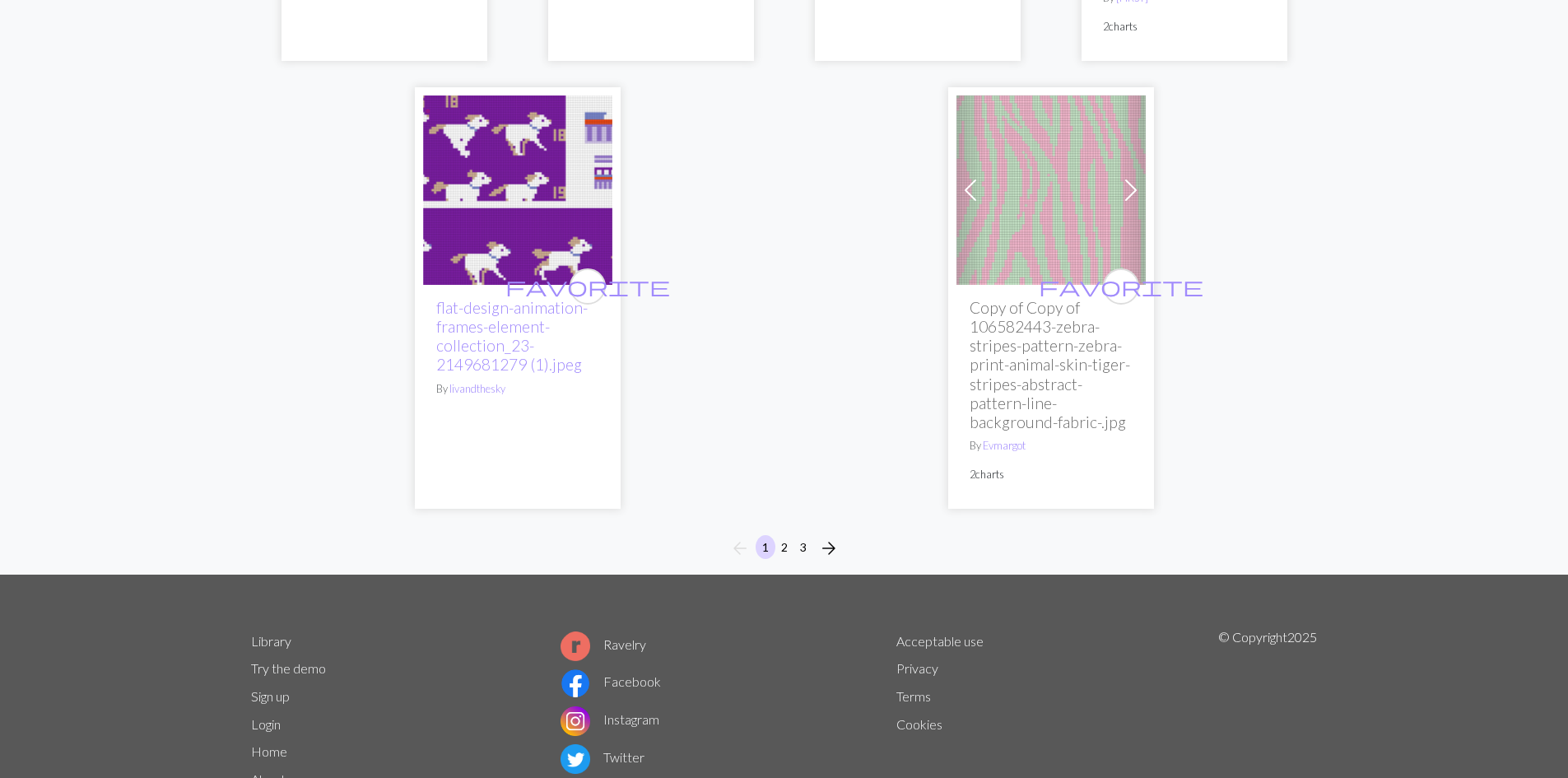 scroll, scrollTop: 5187, scrollLeft: 0, axis: vertical 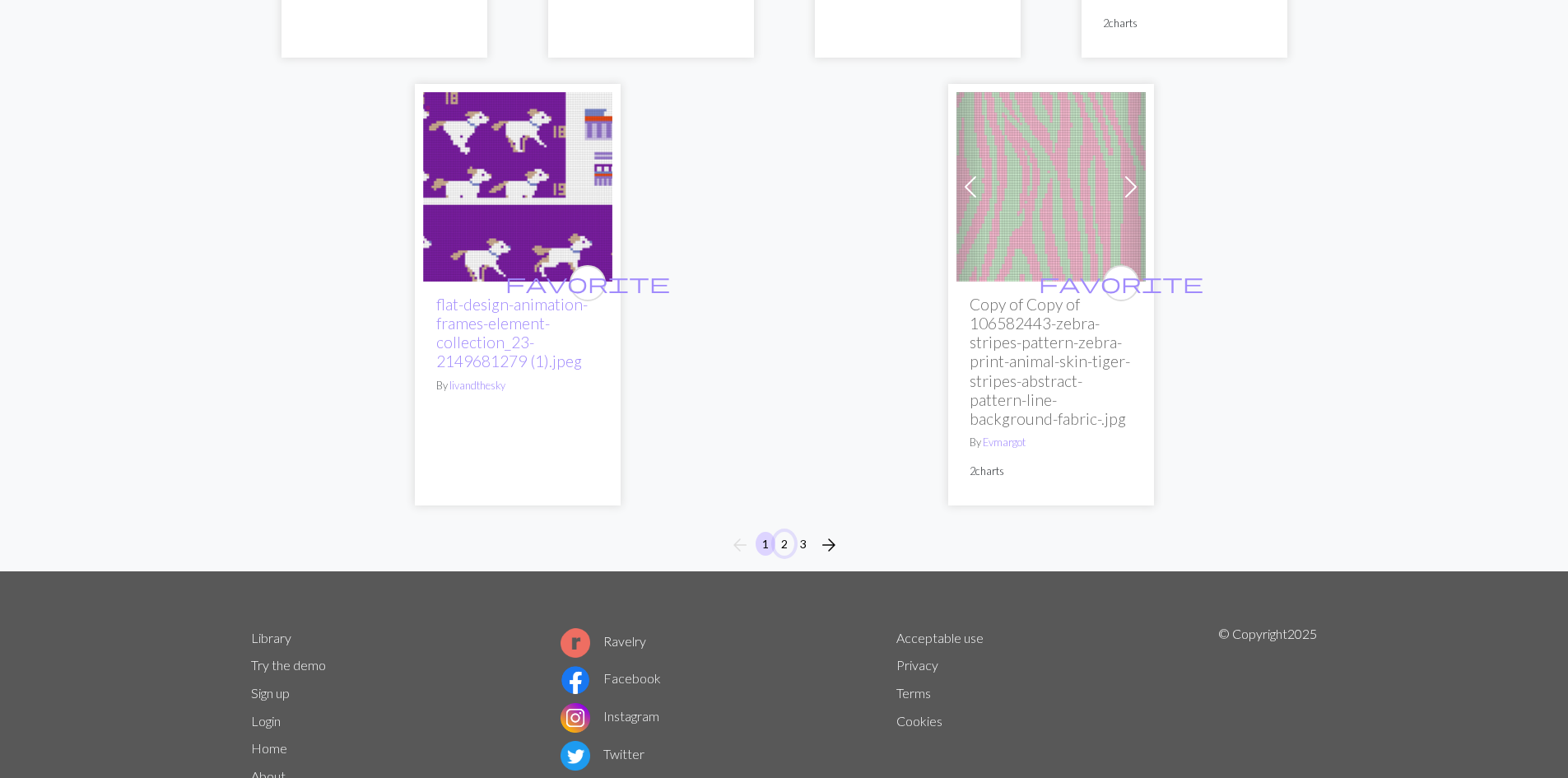 click on "2" at bounding box center (784, 543) 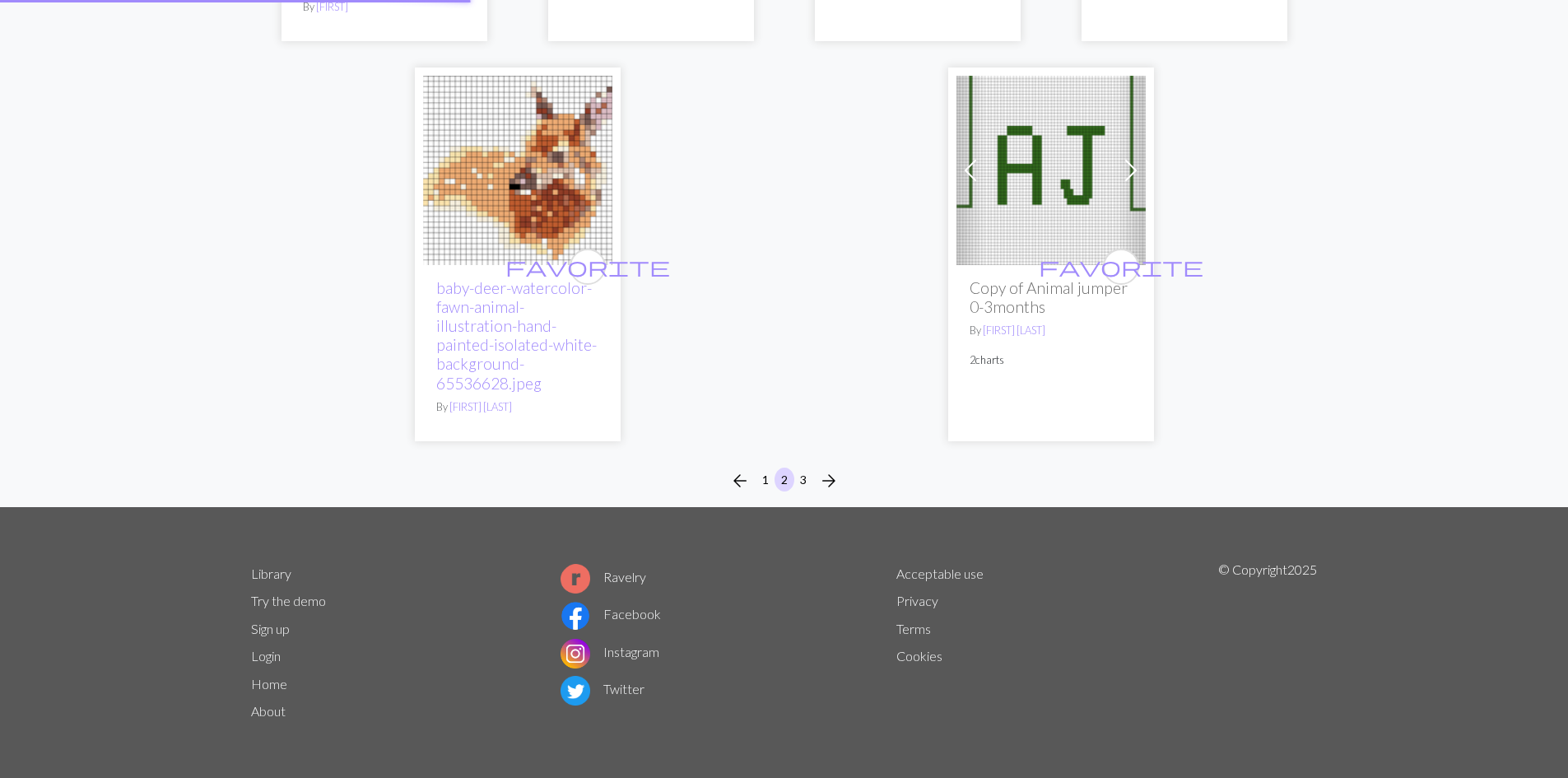 scroll, scrollTop: 0, scrollLeft: 0, axis: both 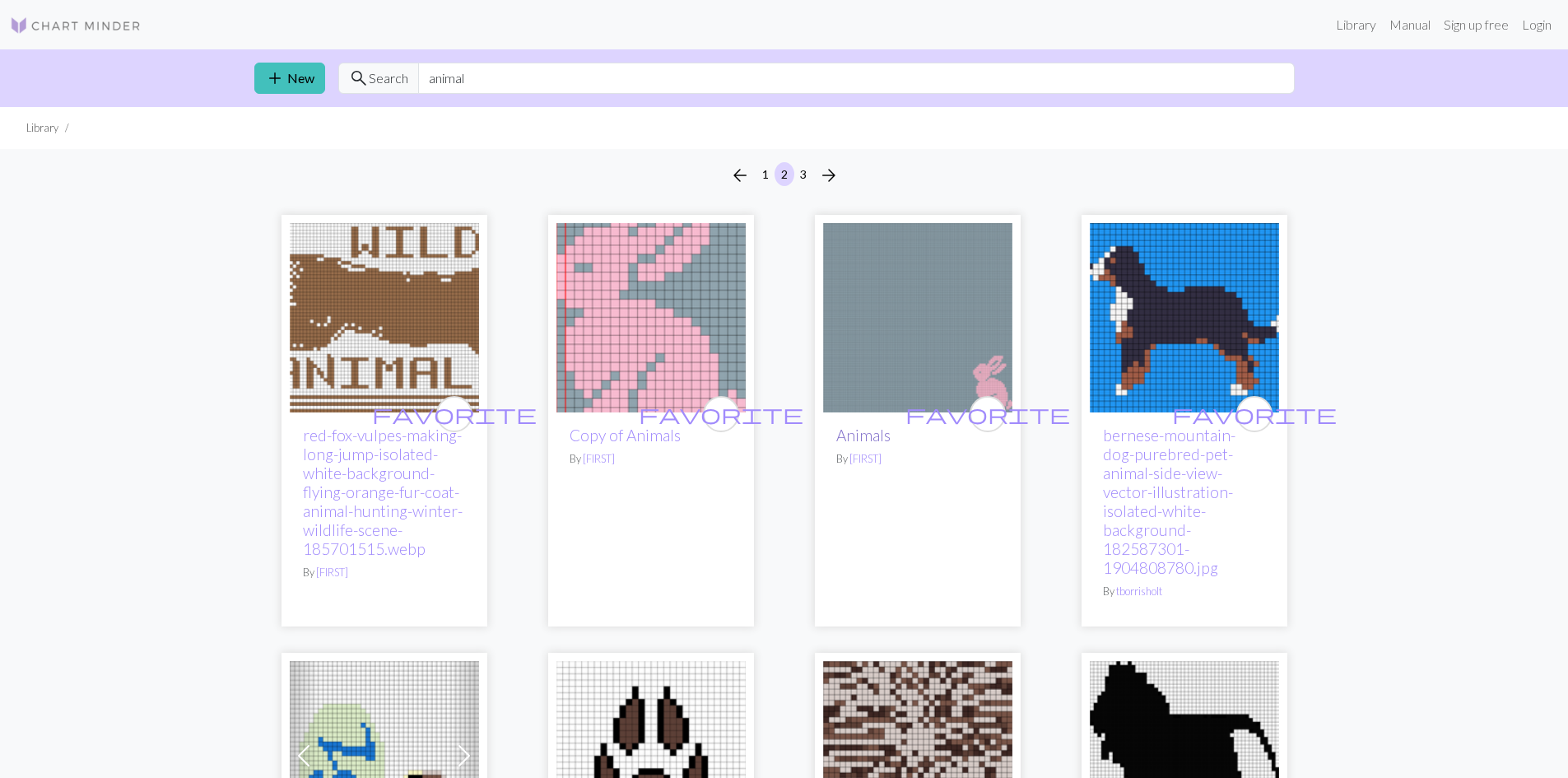 click on "Animals" at bounding box center (863, 435) 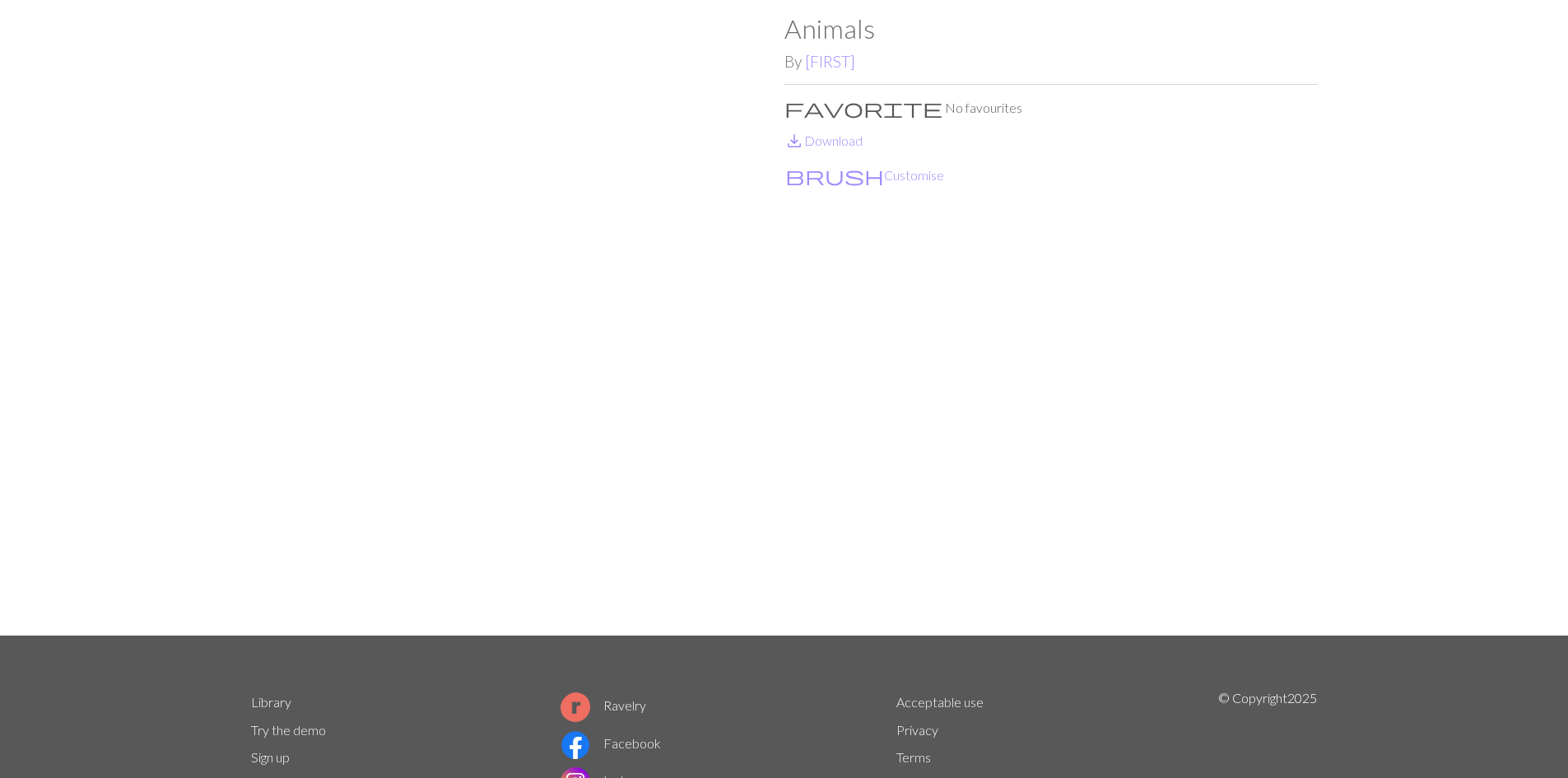 scroll, scrollTop: 0, scrollLeft: 0, axis: both 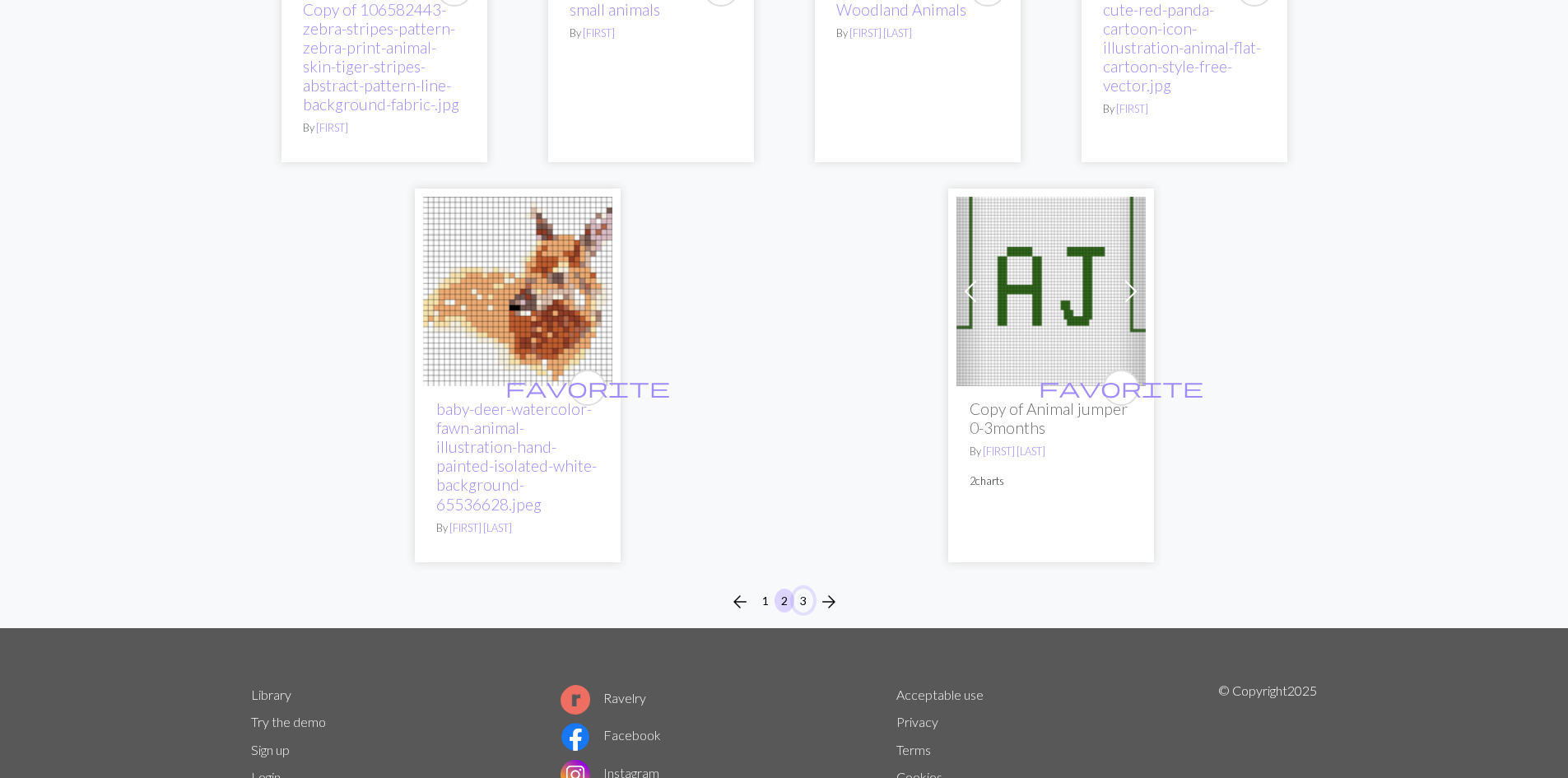 click on "3" at bounding box center [803, 600] 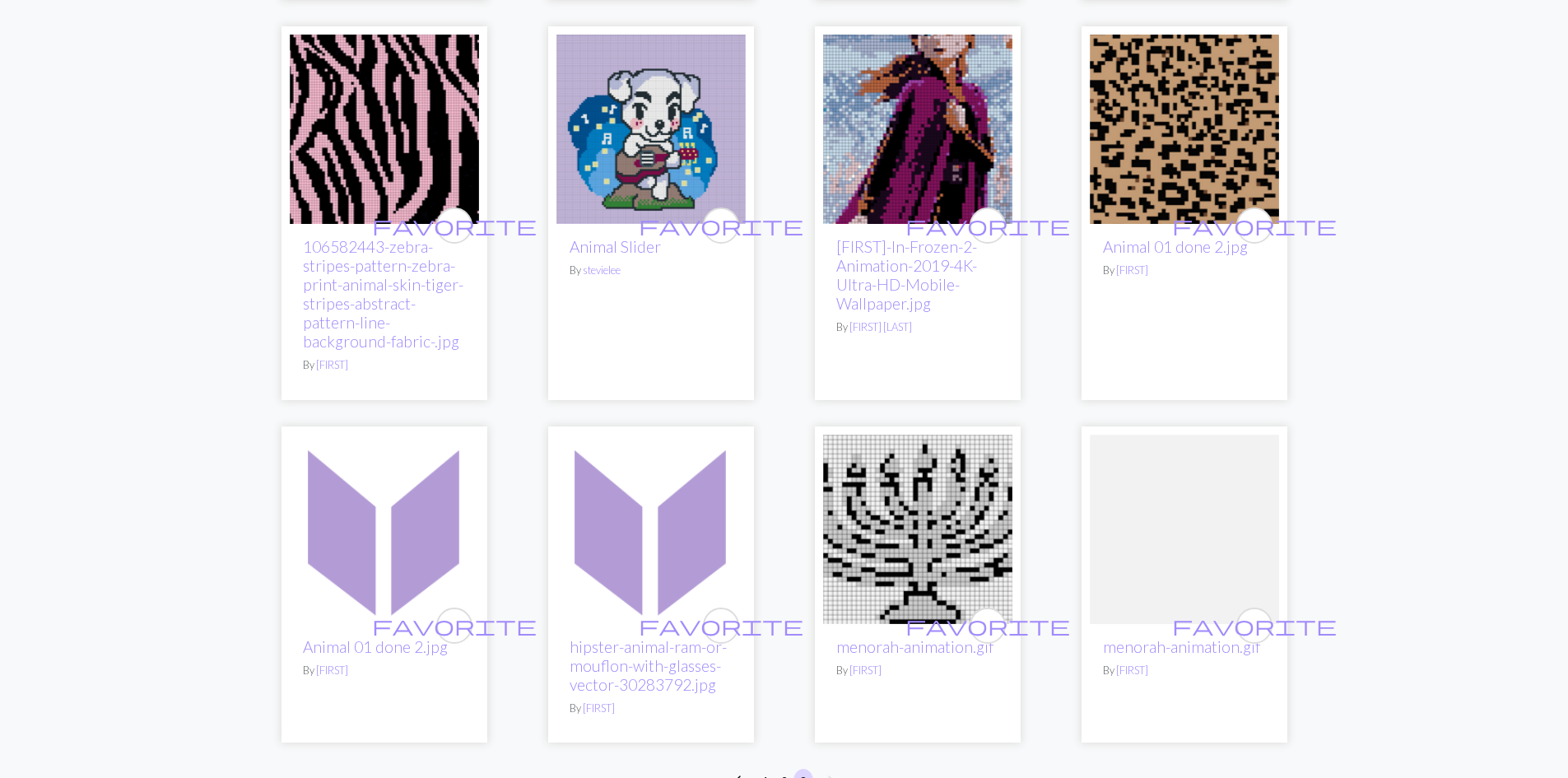 scroll, scrollTop: 3622, scrollLeft: 0, axis: vertical 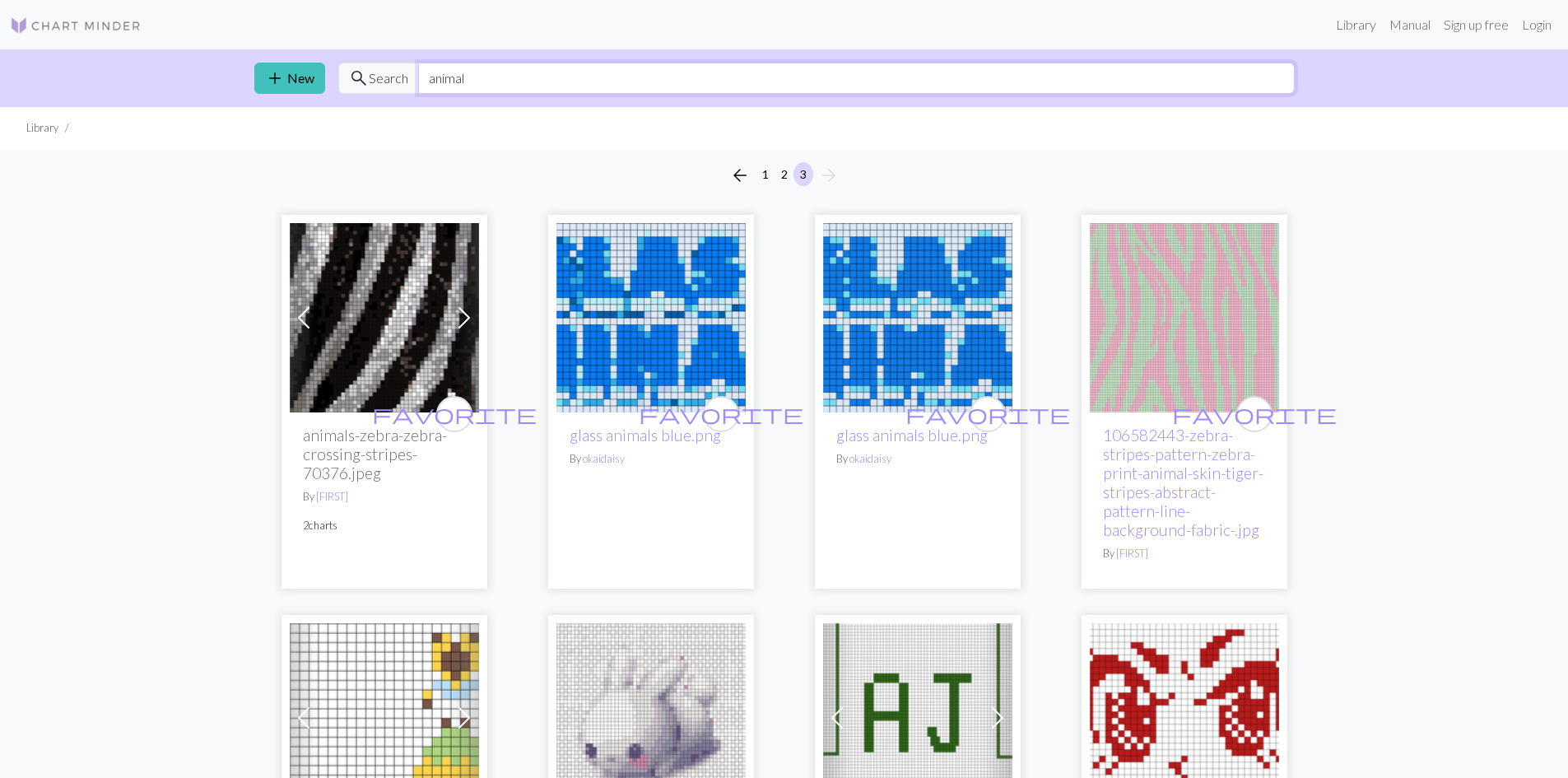 drag, startPoint x: 502, startPoint y: 65, endPoint x: 400, endPoint y: 67, distance: 102.01961 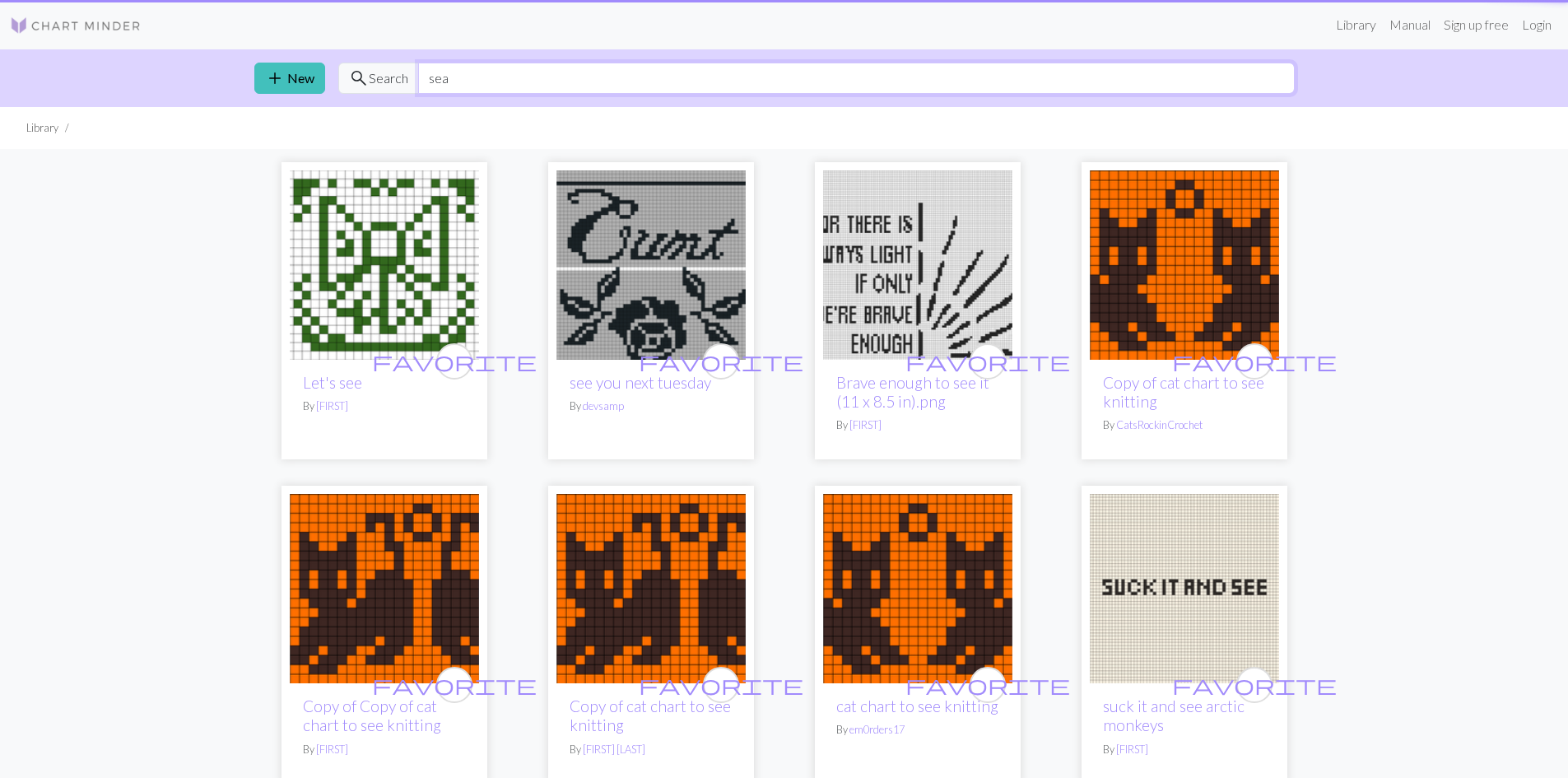 type on "sea" 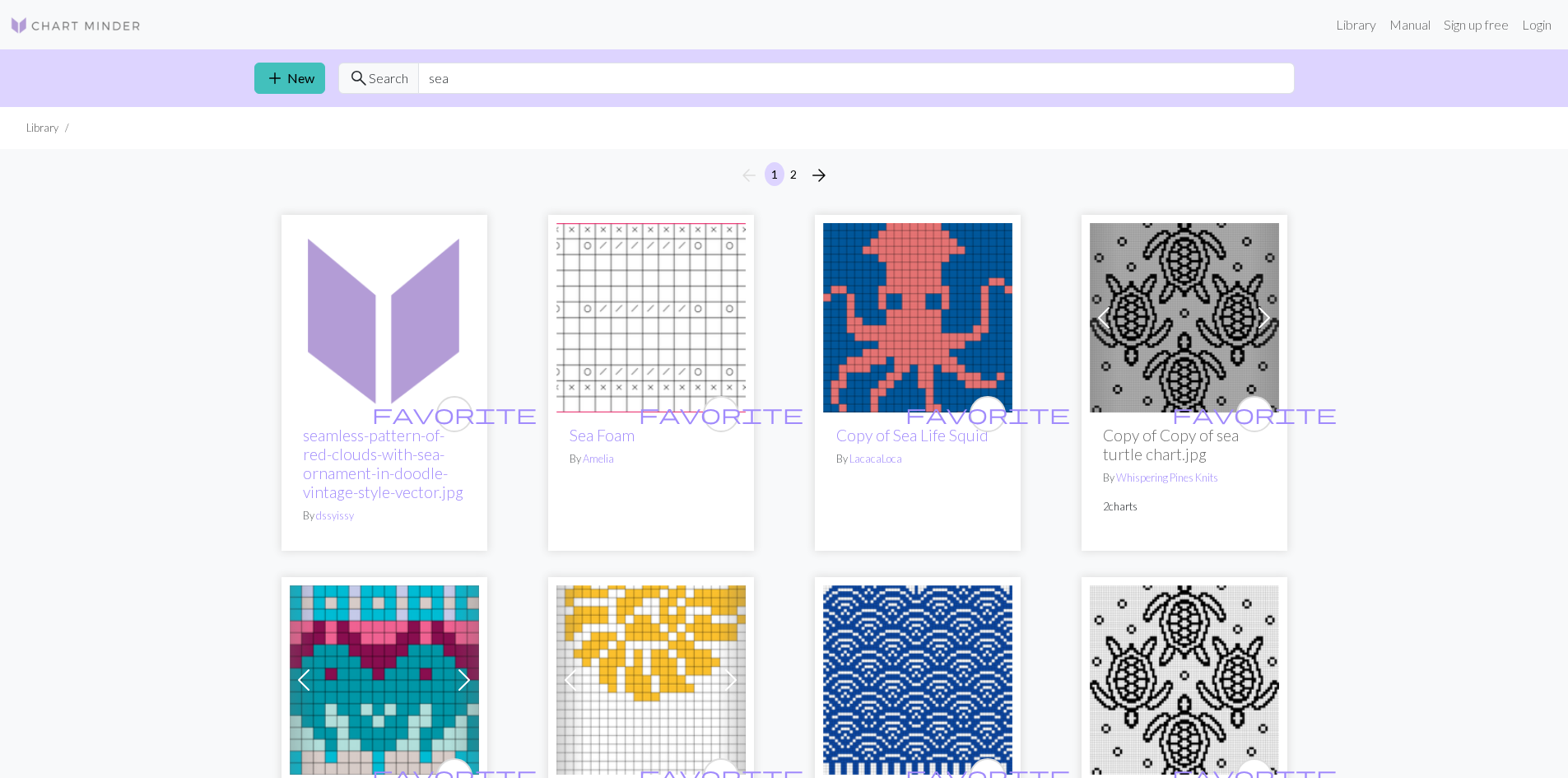 click at bounding box center (918, 318) 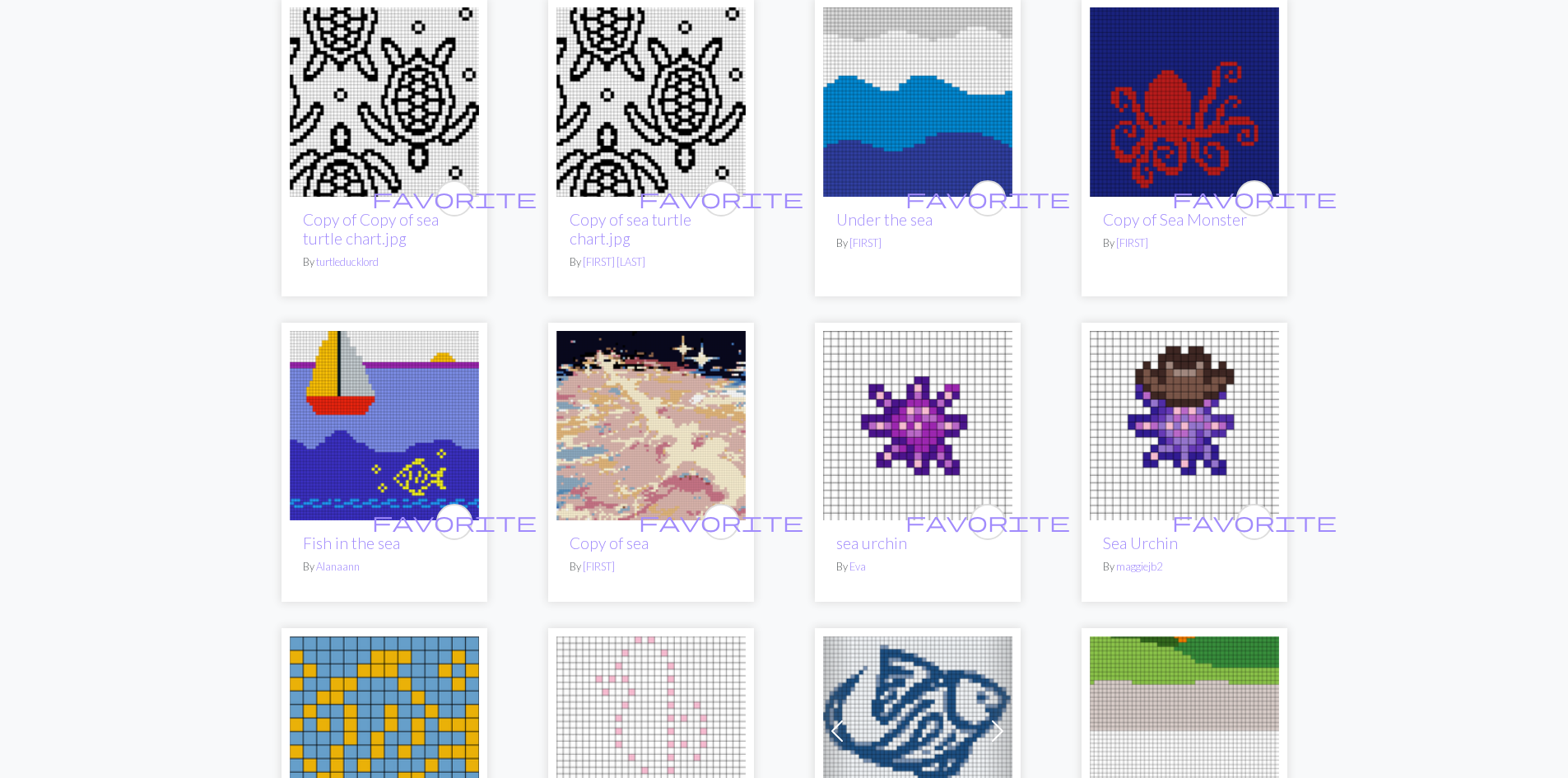 scroll, scrollTop: 1976, scrollLeft: 0, axis: vertical 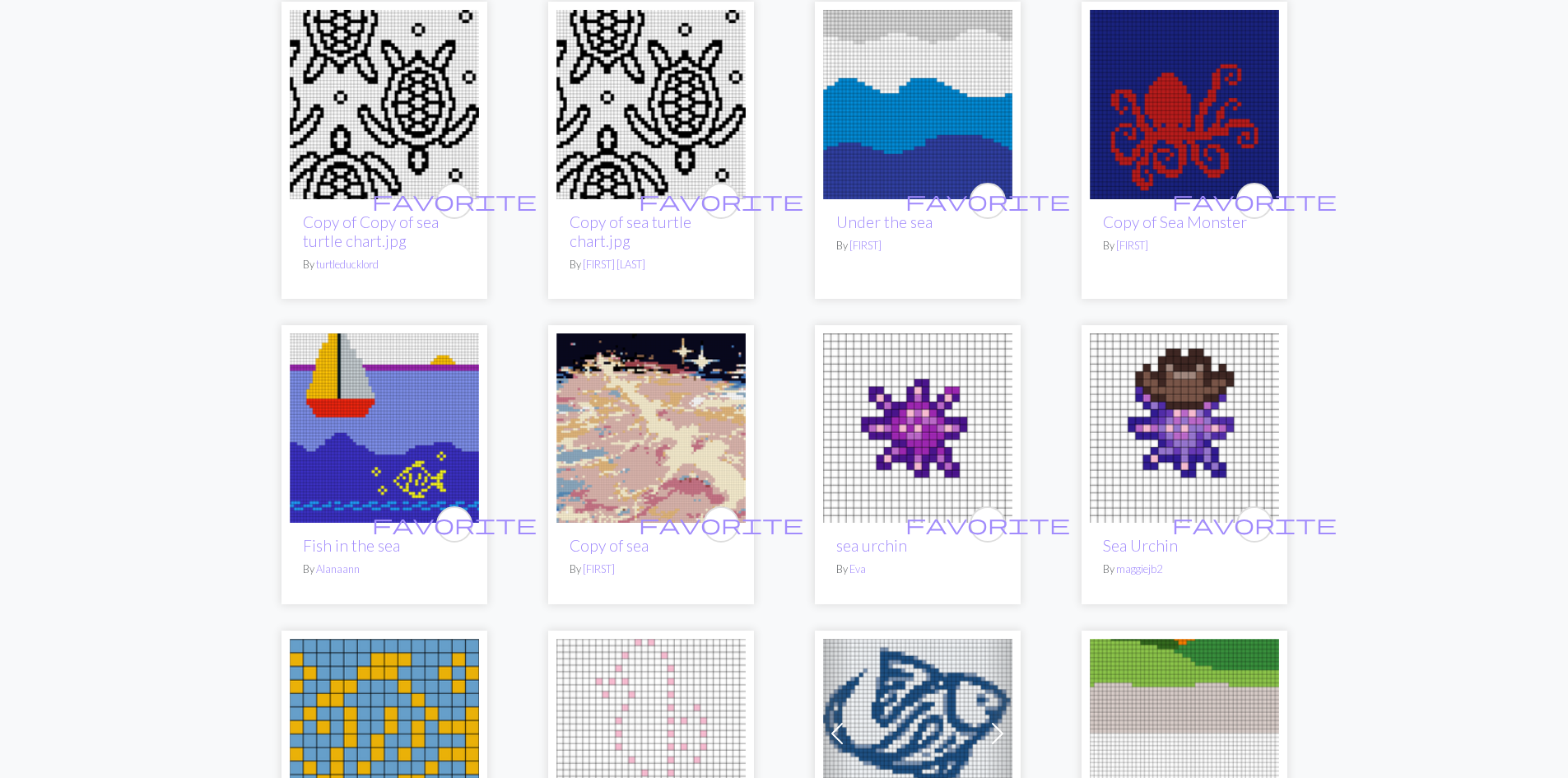 click at bounding box center [1184, 105] 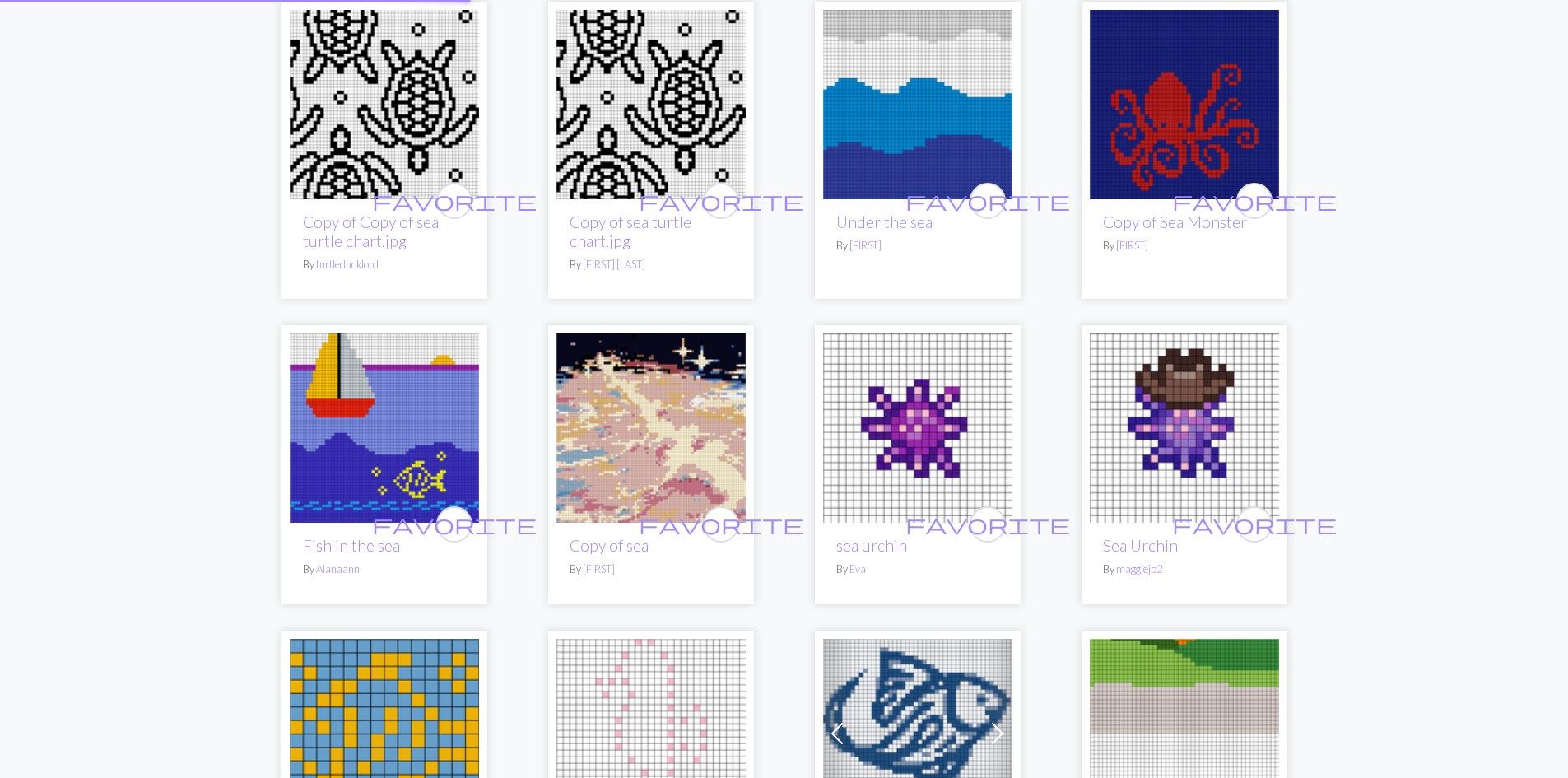 scroll, scrollTop: 0, scrollLeft: 0, axis: both 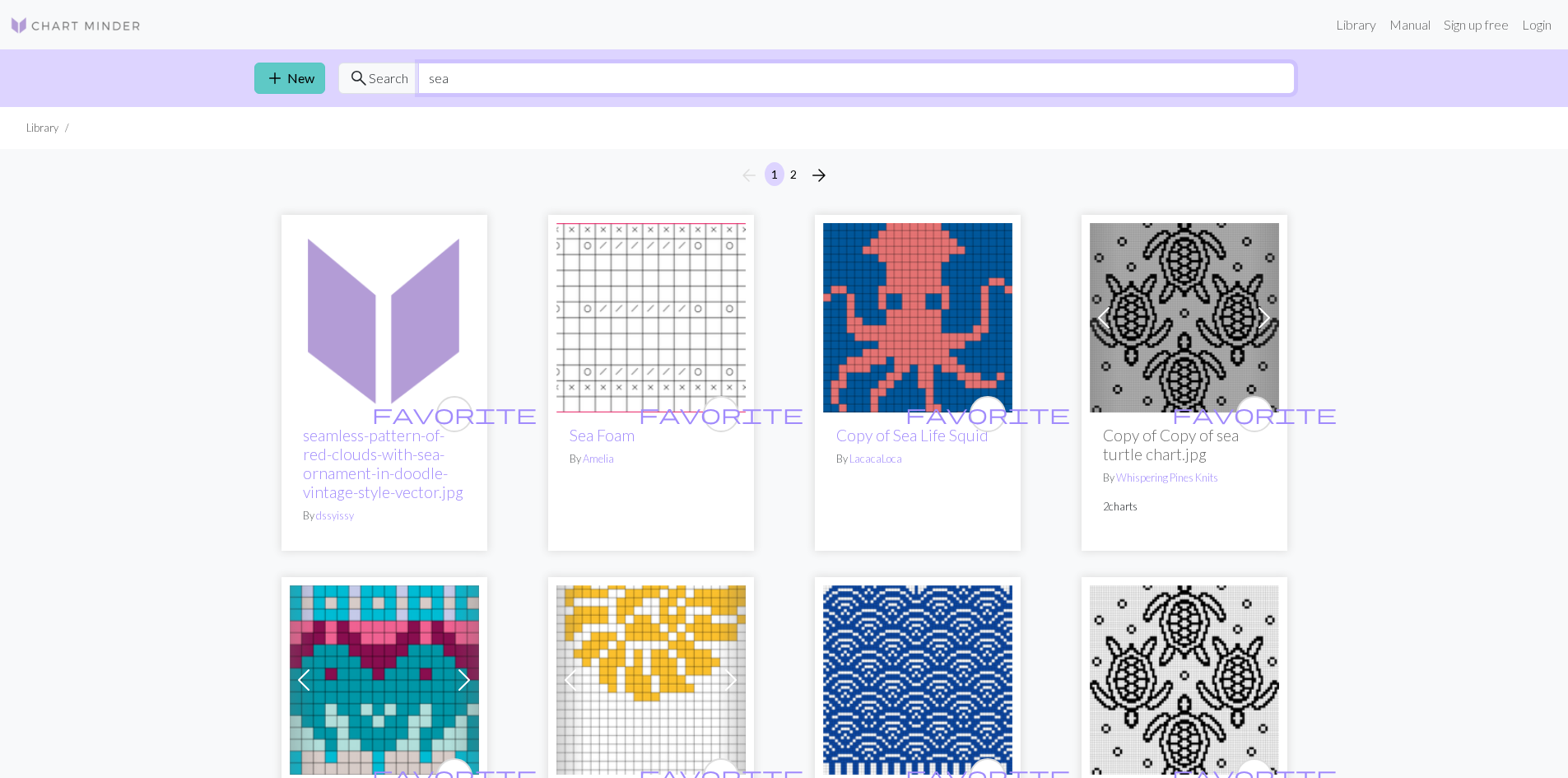 drag, startPoint x: 489, startPoint y: 79, endPoint x: 315, endPoint y: 81, distance: 174.01149 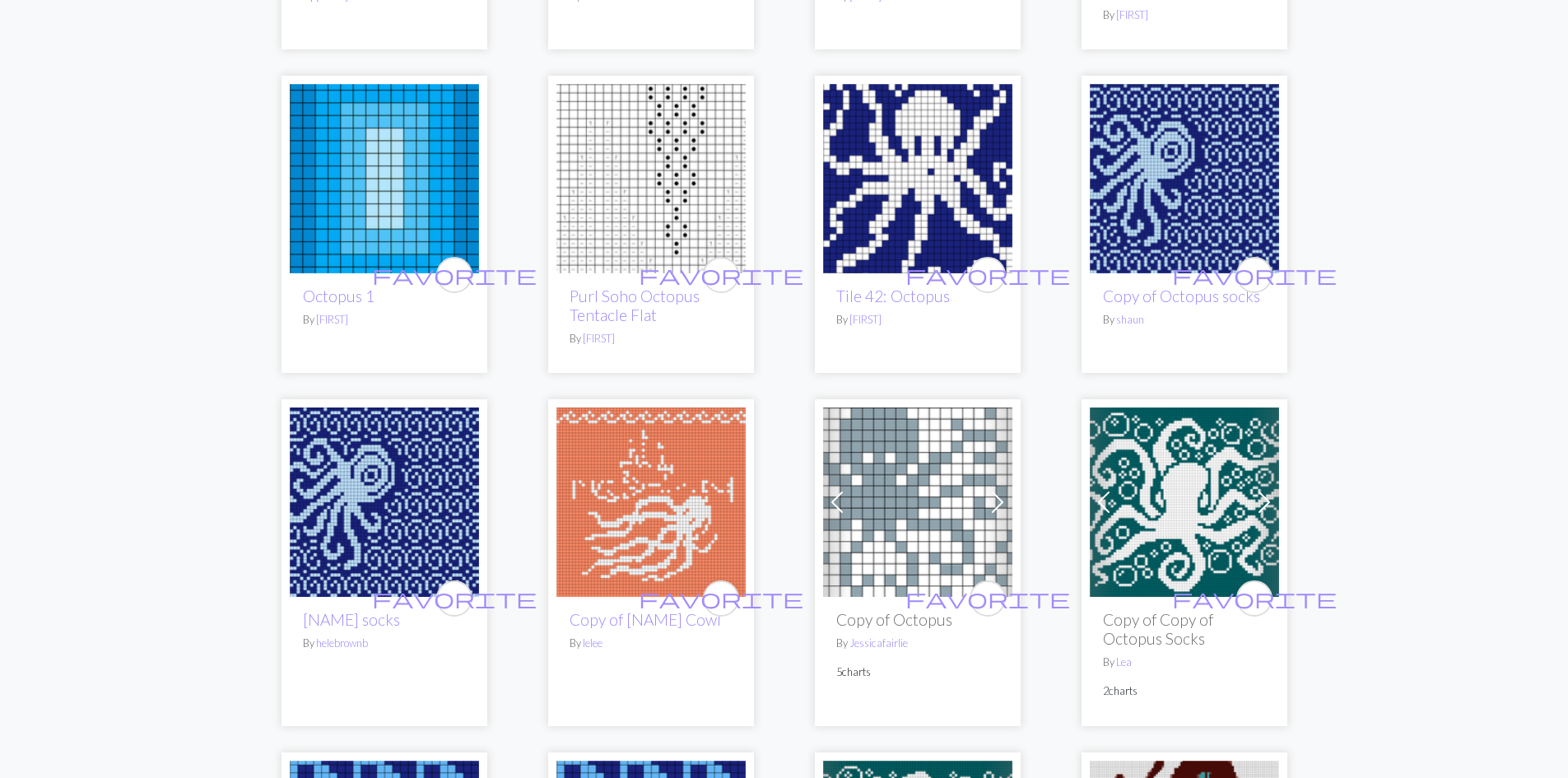 scroll, scrollTop: 2470, scrollLeft: 0, axis: vertical 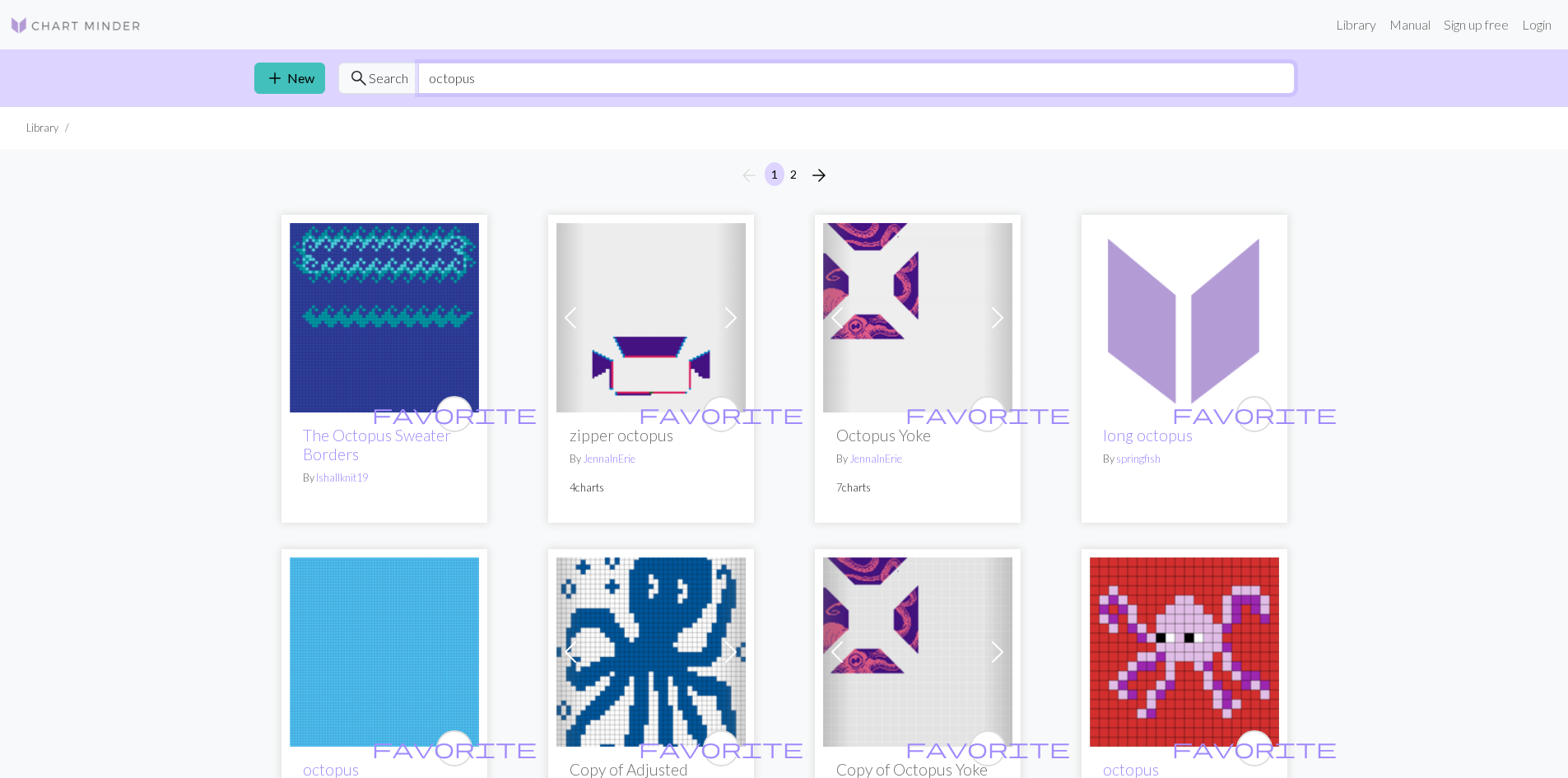 drag, startPoint x: 507, startPoint y: 76, endPoint x: 429, endPoint y: 72, distance: 78.102497 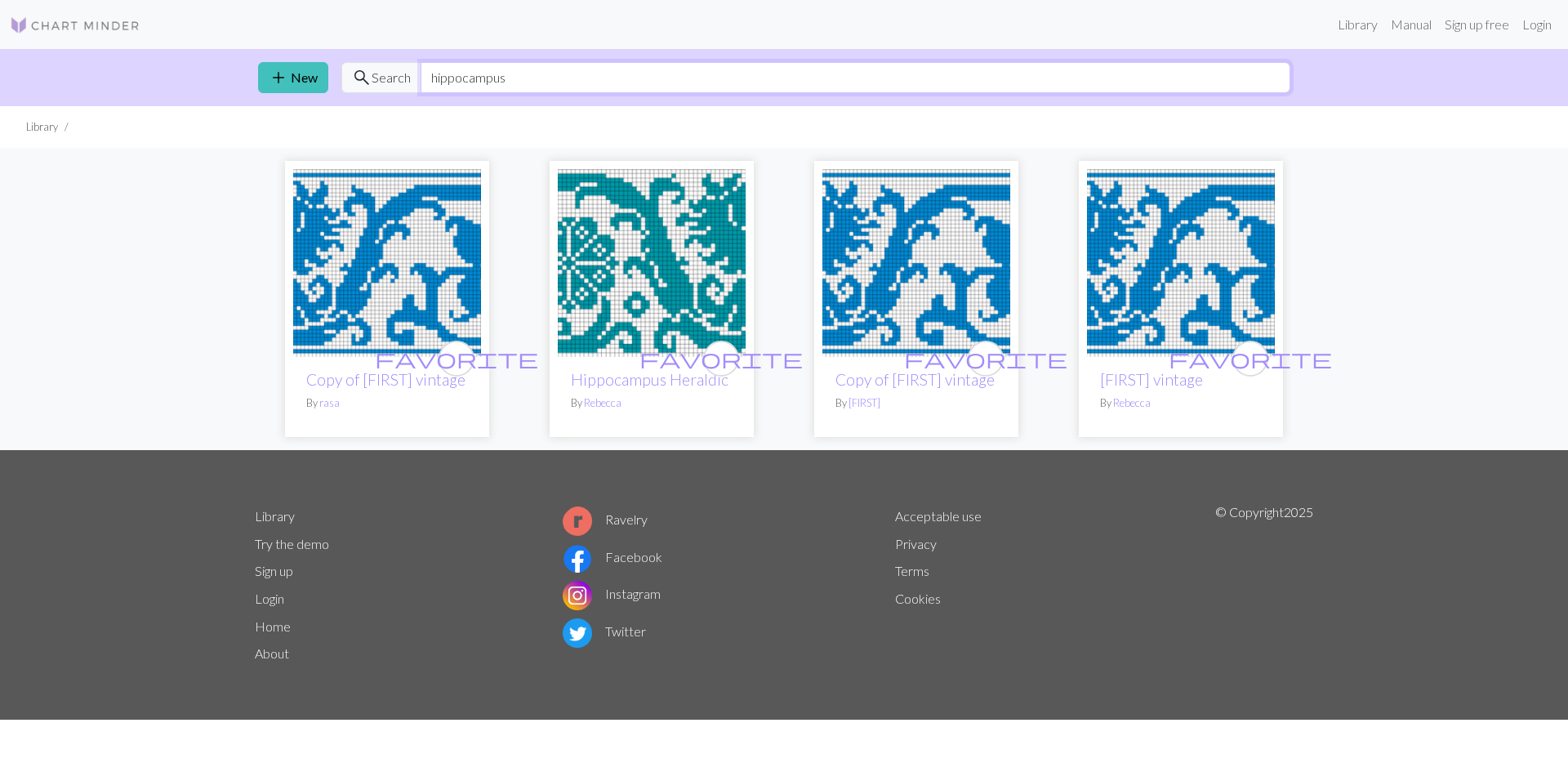 drag, startPoint x: 546, startPoint y: 78, endPoint x: 497, endPoint y: 69, distance: 49.819675 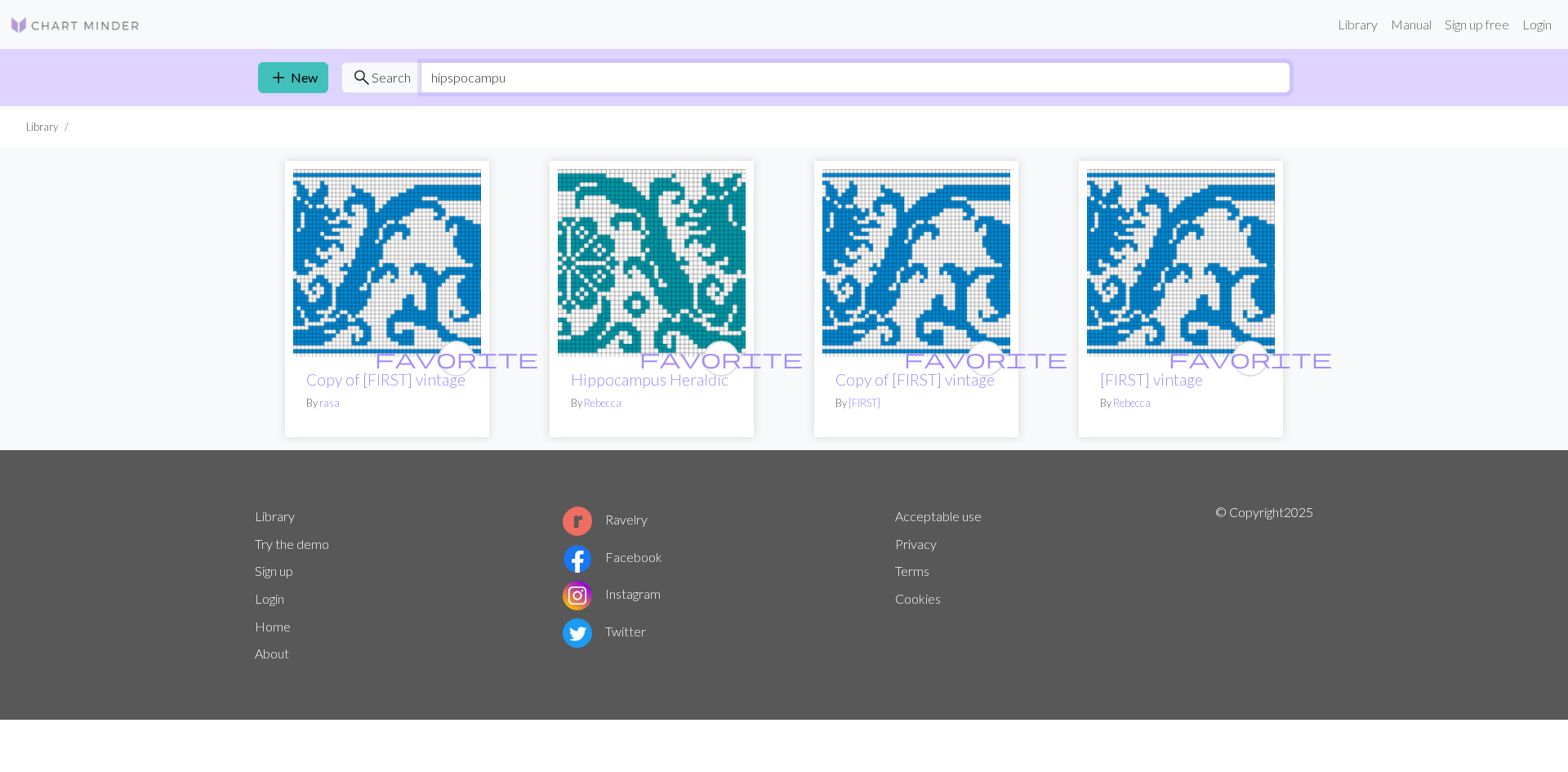 drag, startPoint x: 514, startPoint y: 82, endPoint x: 417, endPoint y: 78, distance: 97.082439 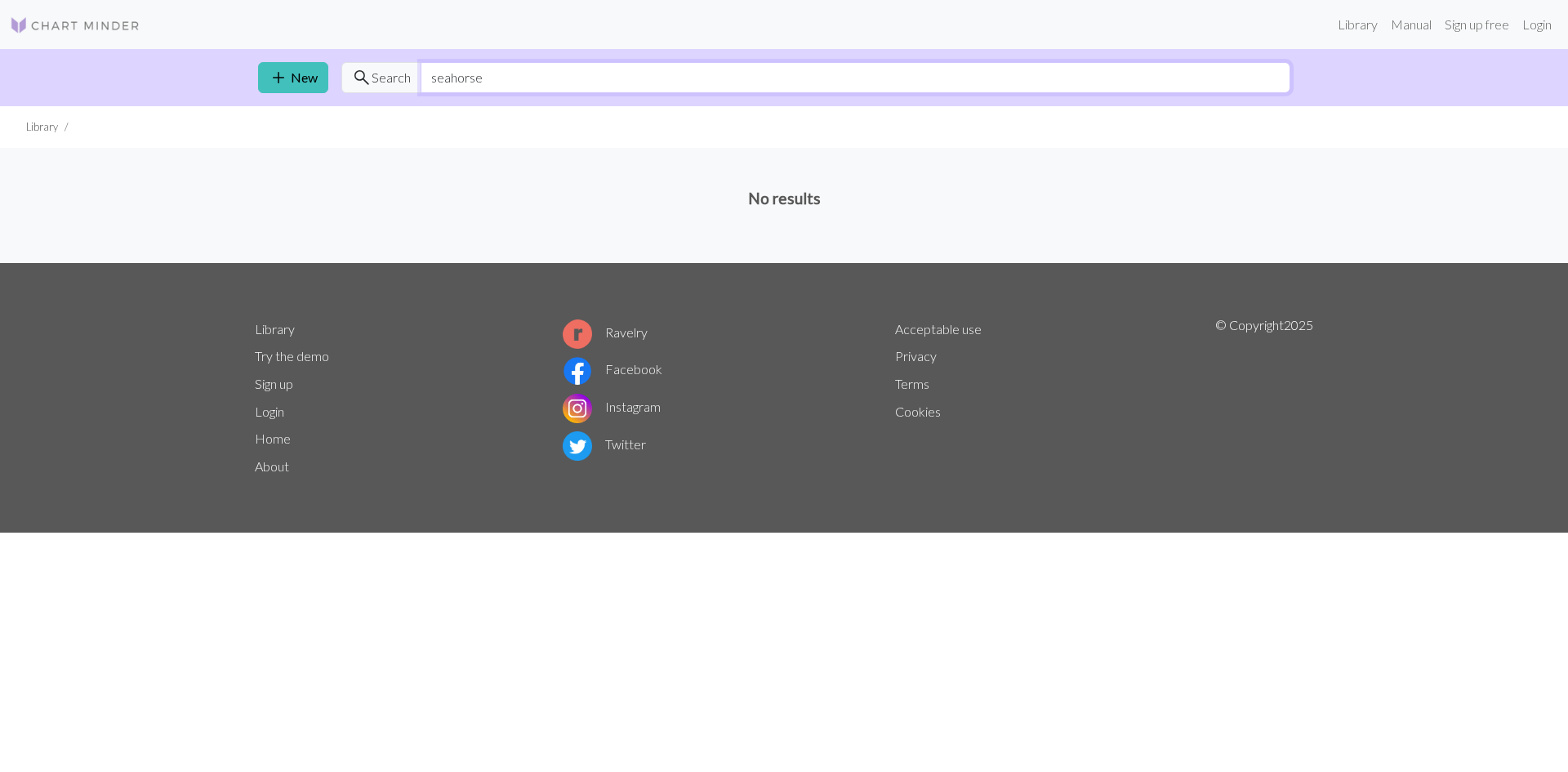 type on "seahorse" 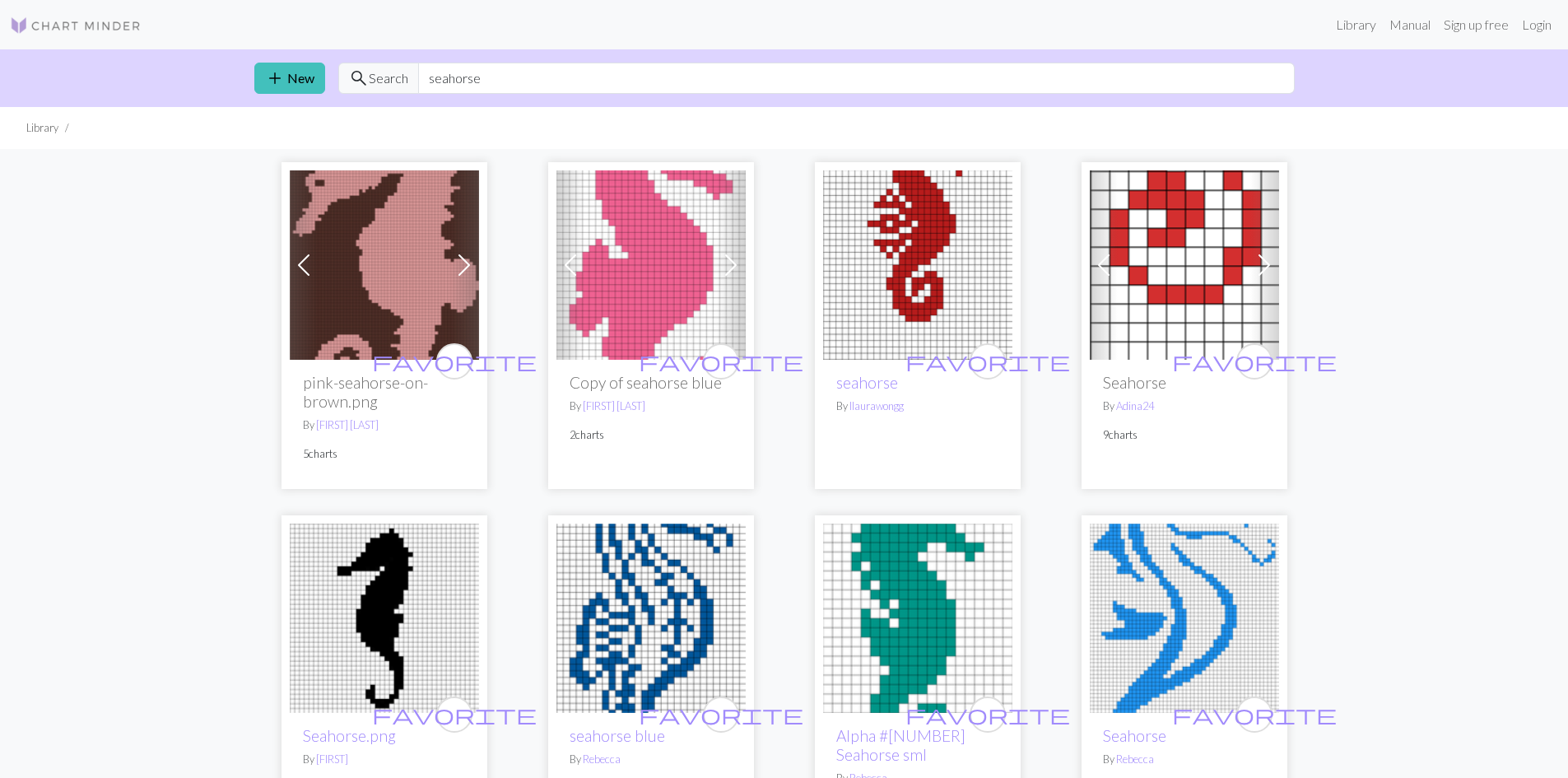 click at bounding box center [918, 265] 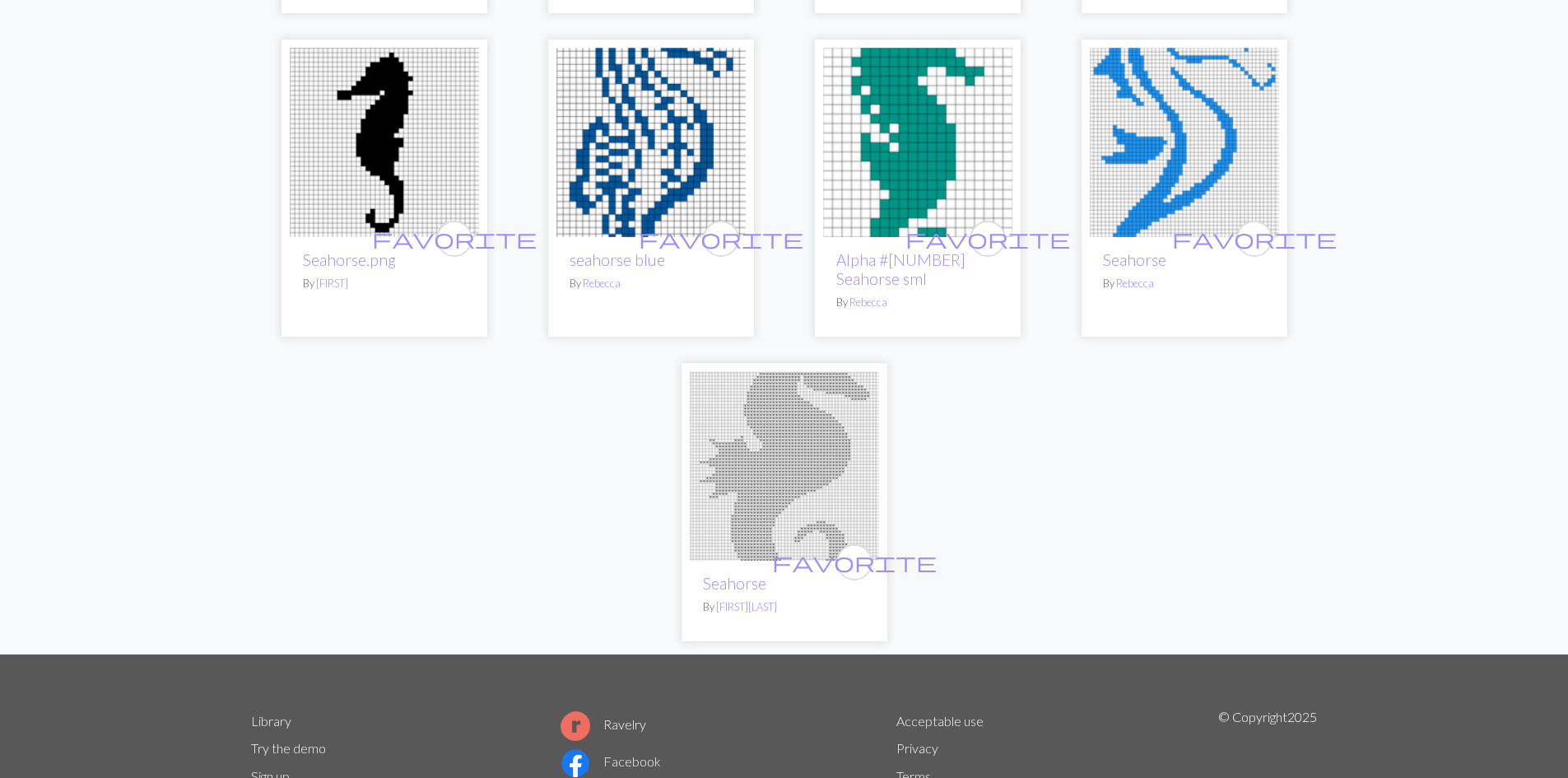 scroll, scrollTop: 212, scrollLeft: 0, axis: vertical 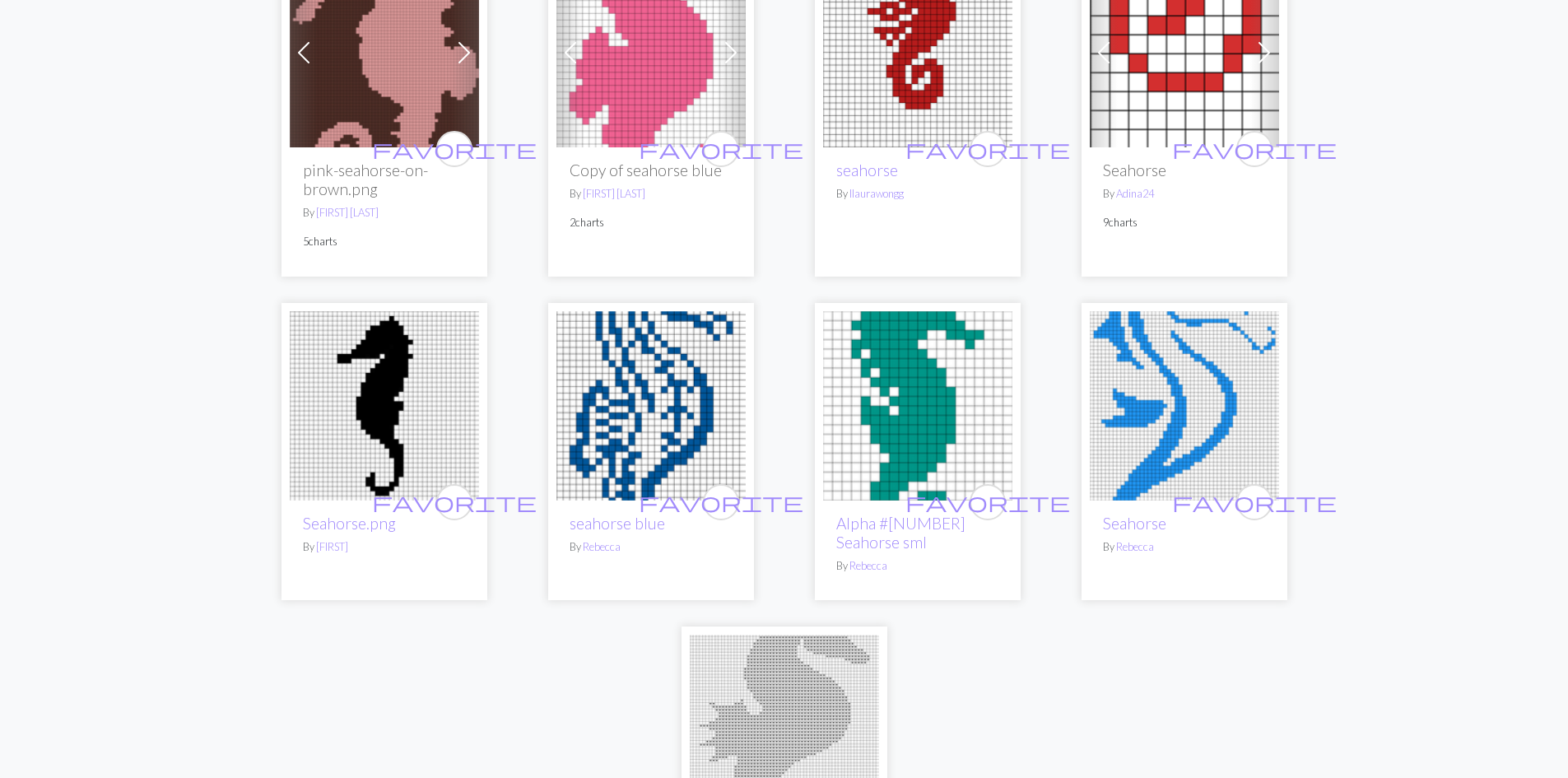 click at bounding box center (651, 406) 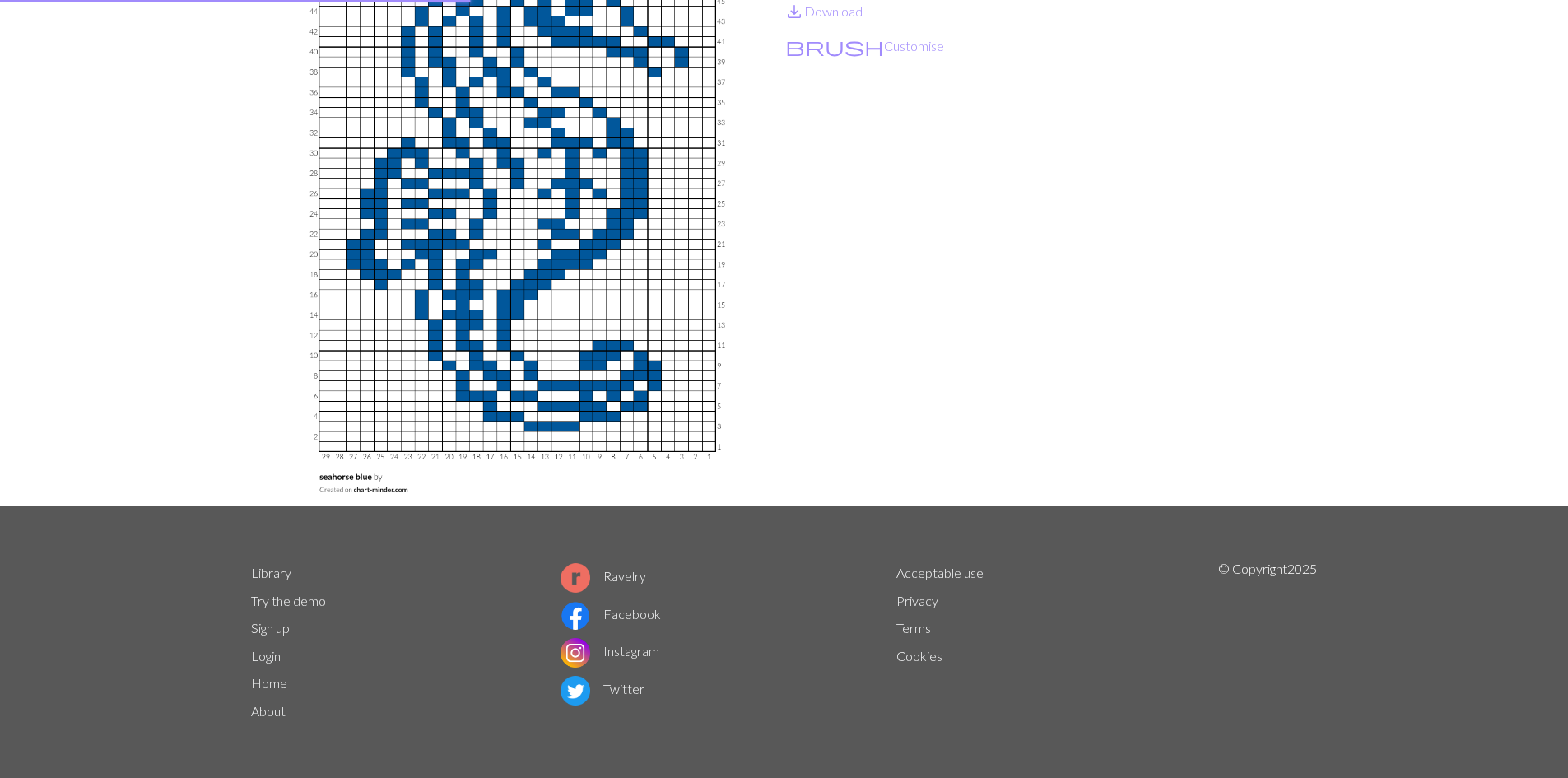 scroll, scrollTop: 0, scrollLeft: 0, axis: both 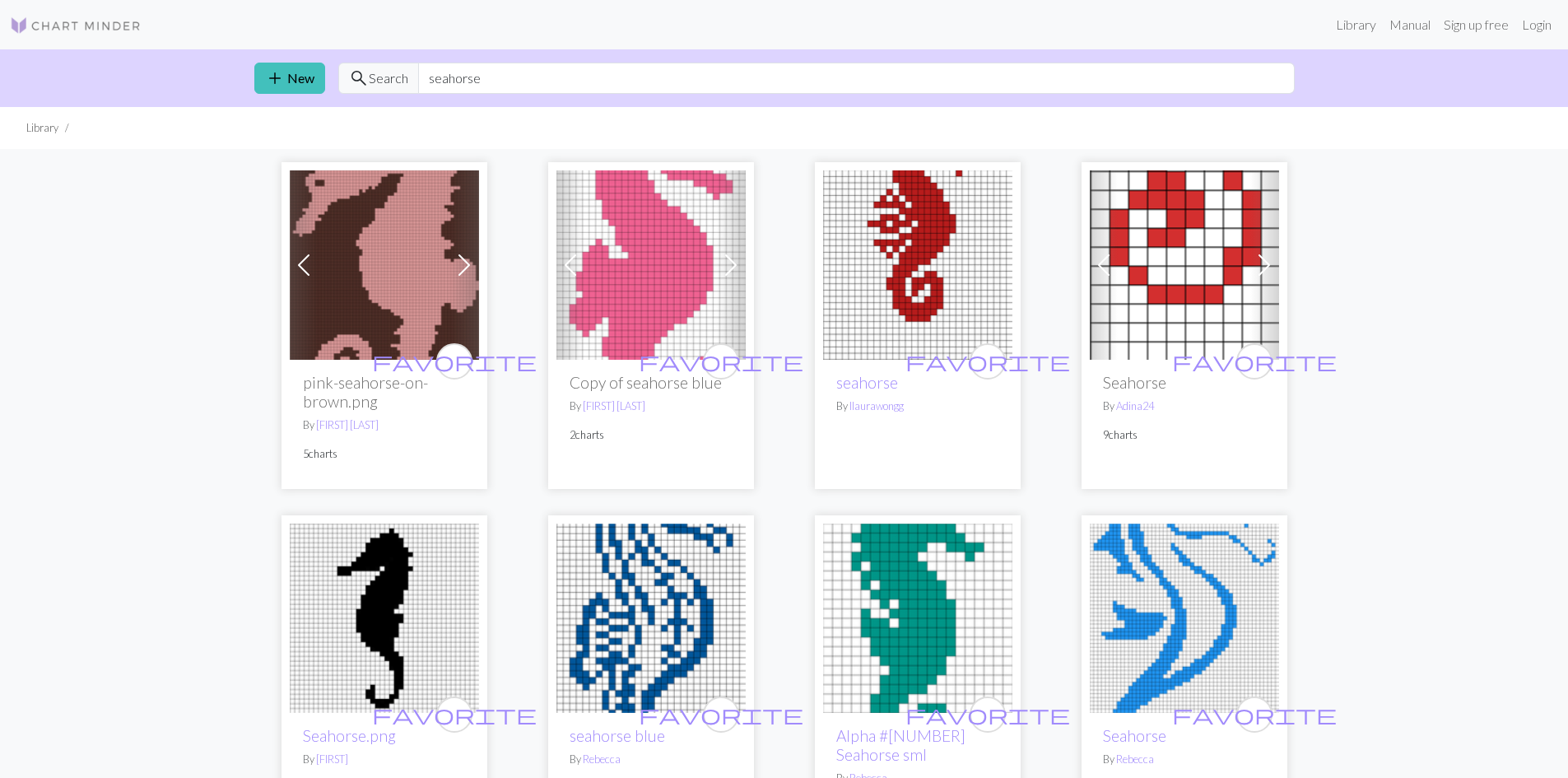click at bounding box center (384, 618) 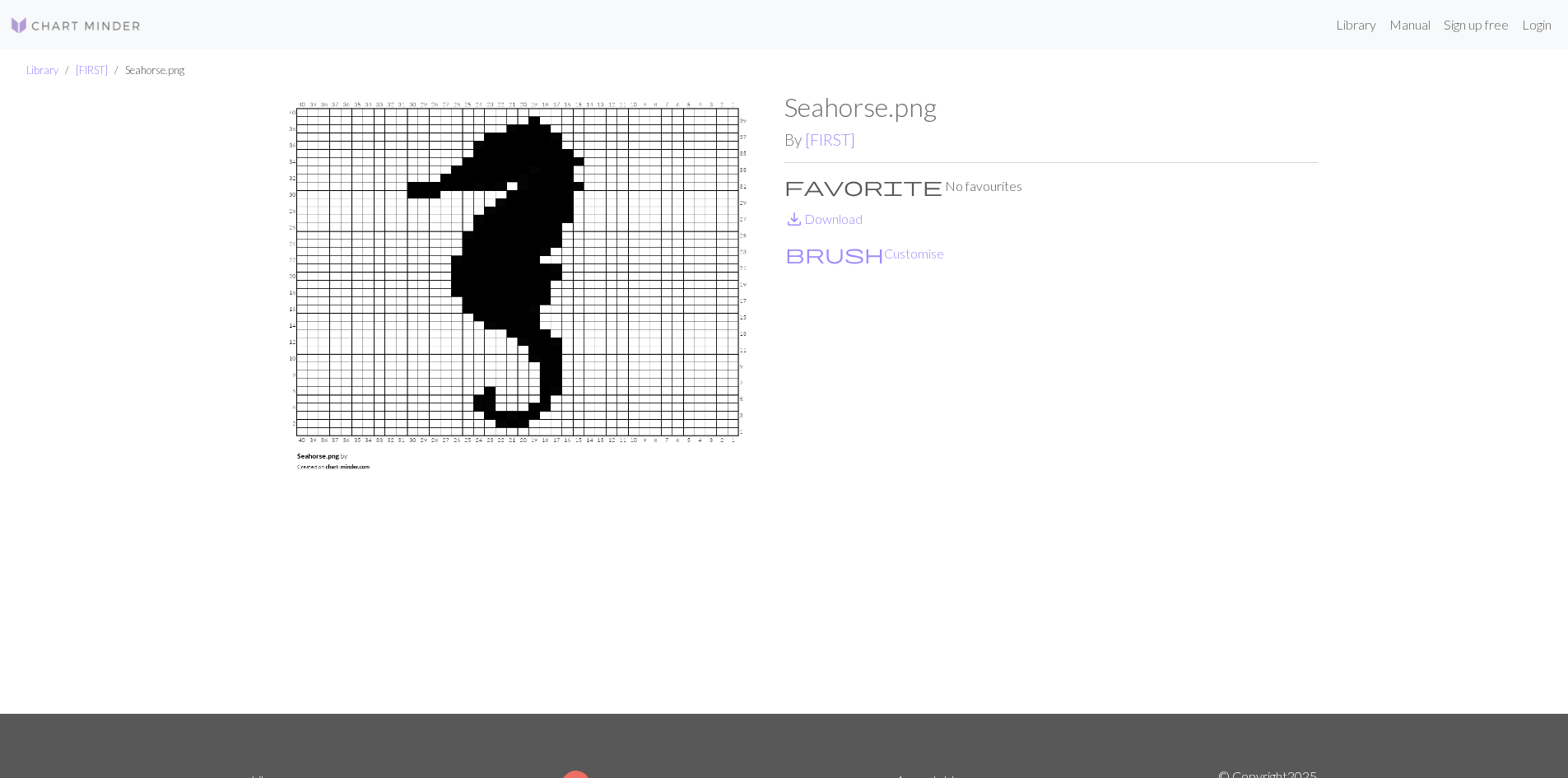 click at bounding box center [518, 403] 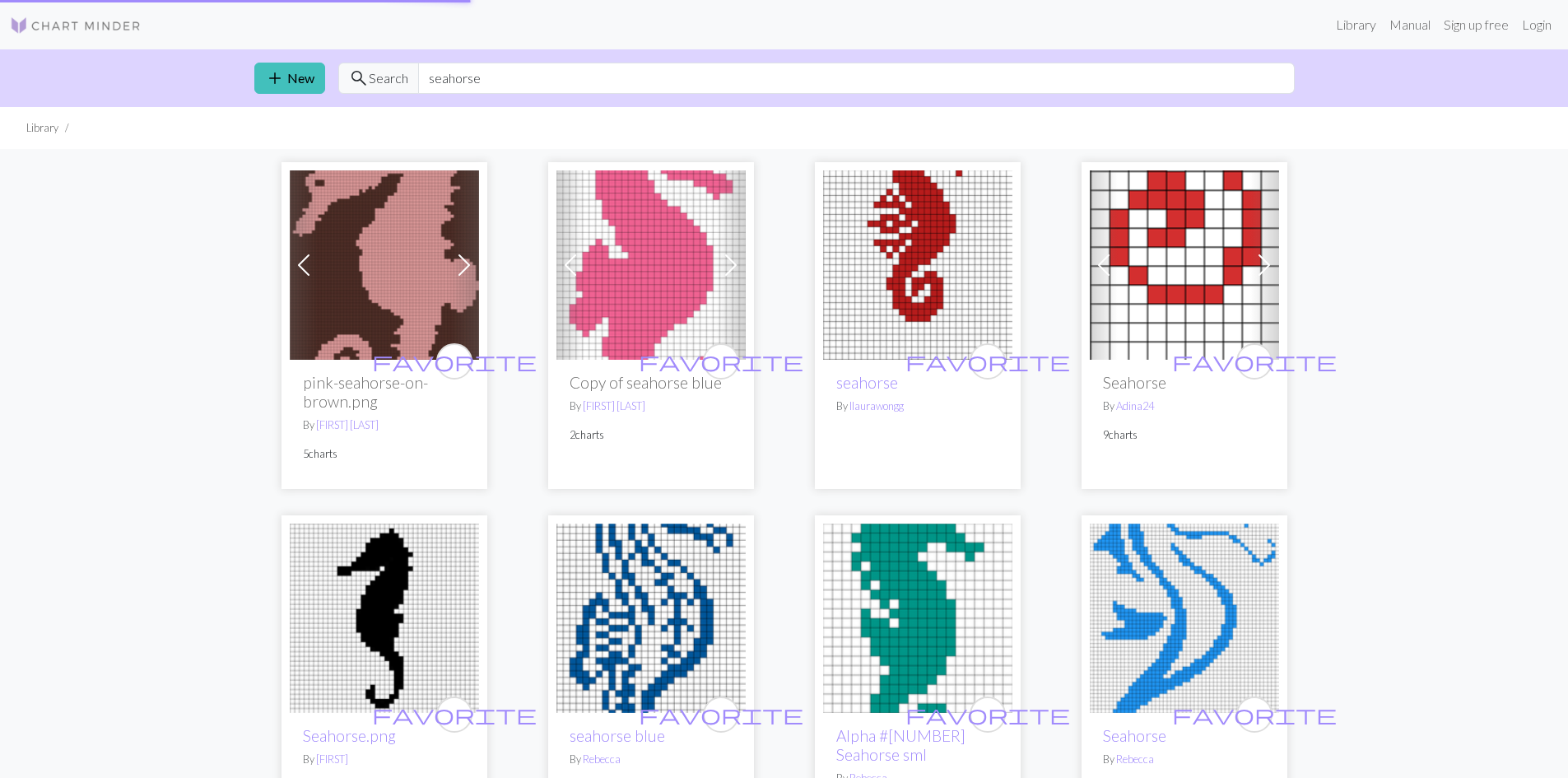 click at bounding box center (76, 26) 